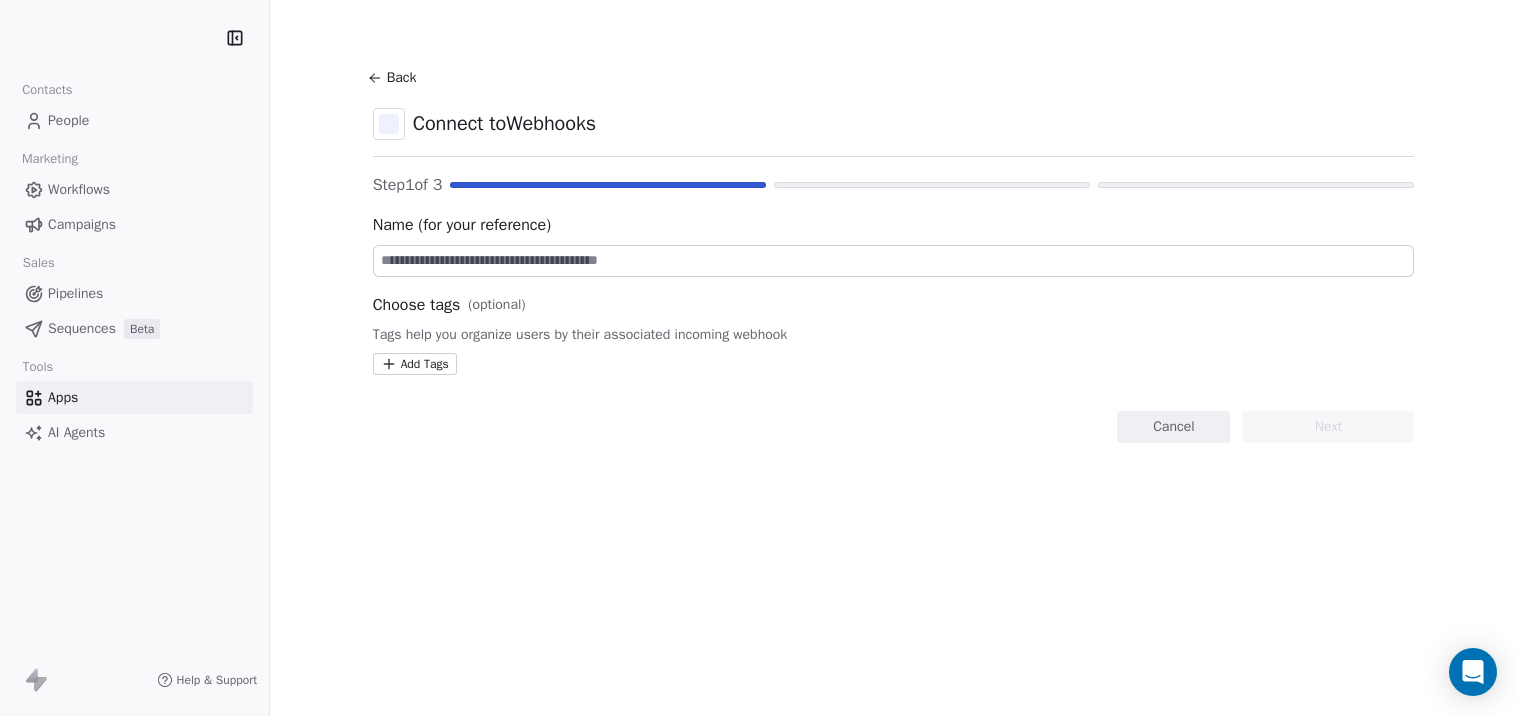 scroll, scrollTop: 0, scrollLeft: 0, axis: both 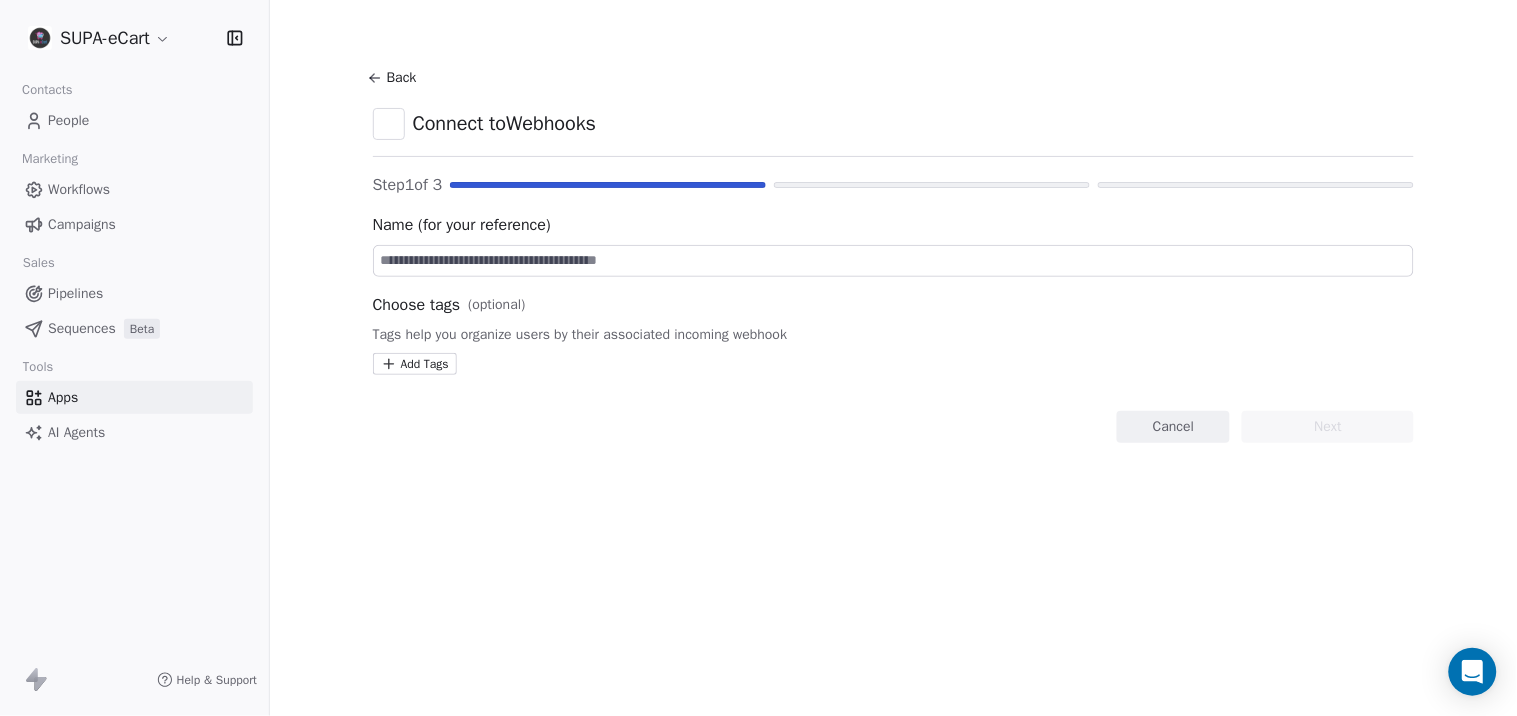 click on "Back" at bounding box center (395, 78) 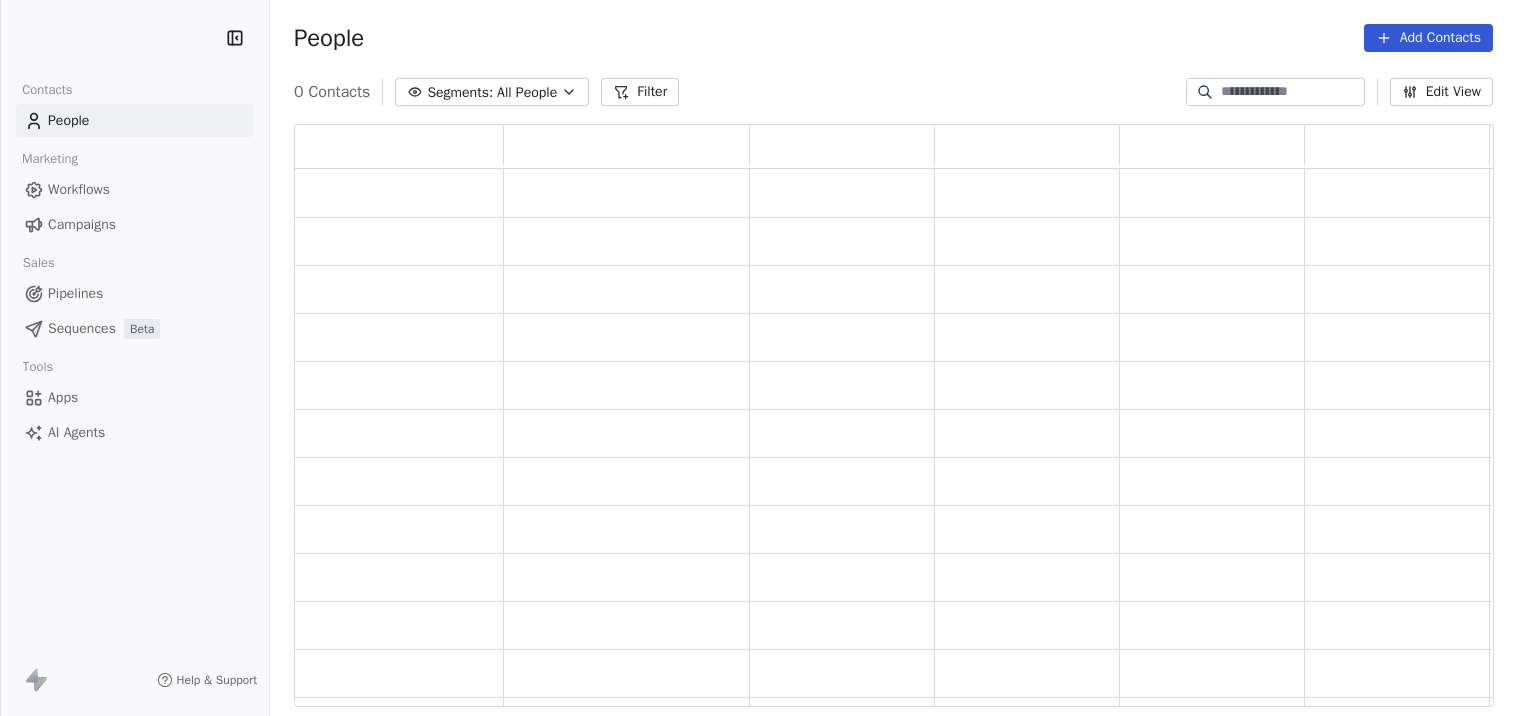 scroll, scrollTop: 0, scrollLeft: 0, axis: both 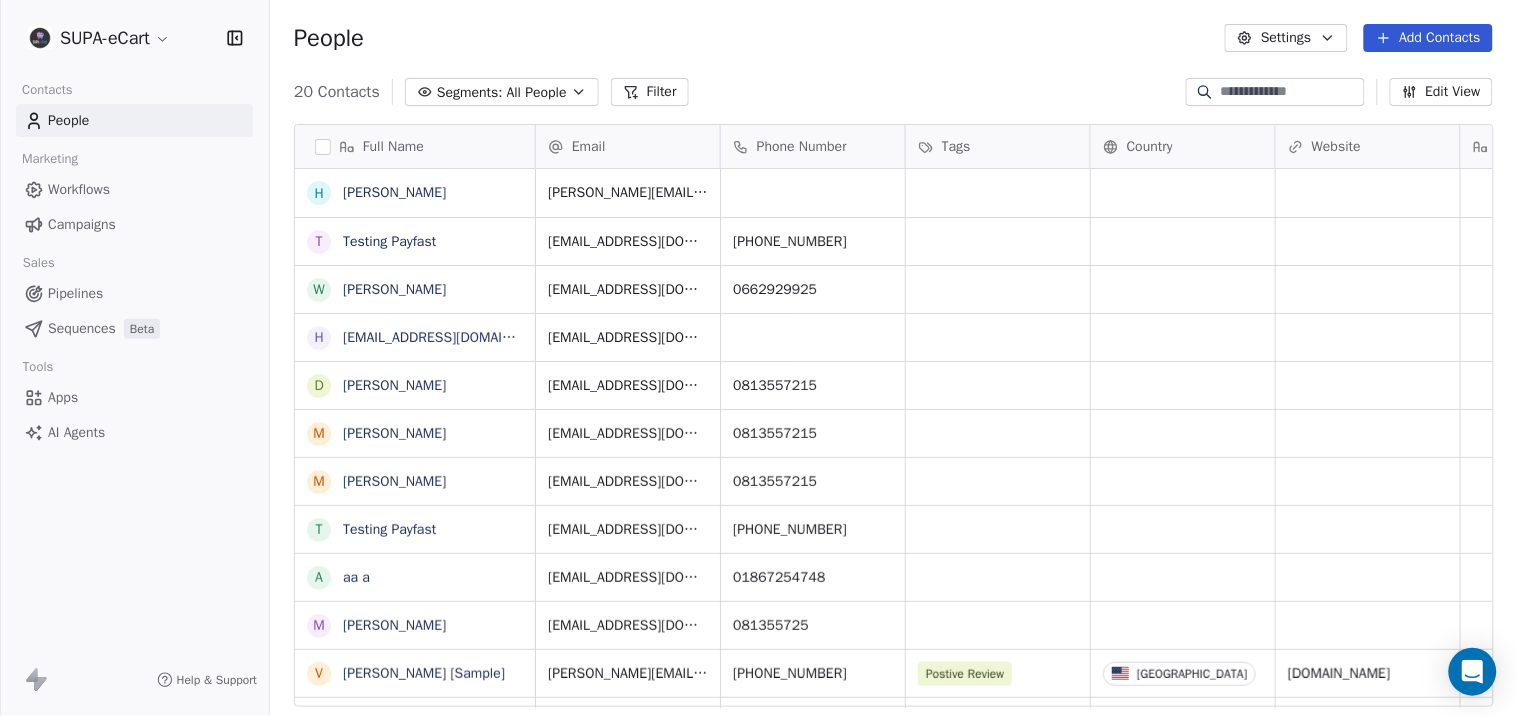 click on "Apps" at bounding box center [63, 397] 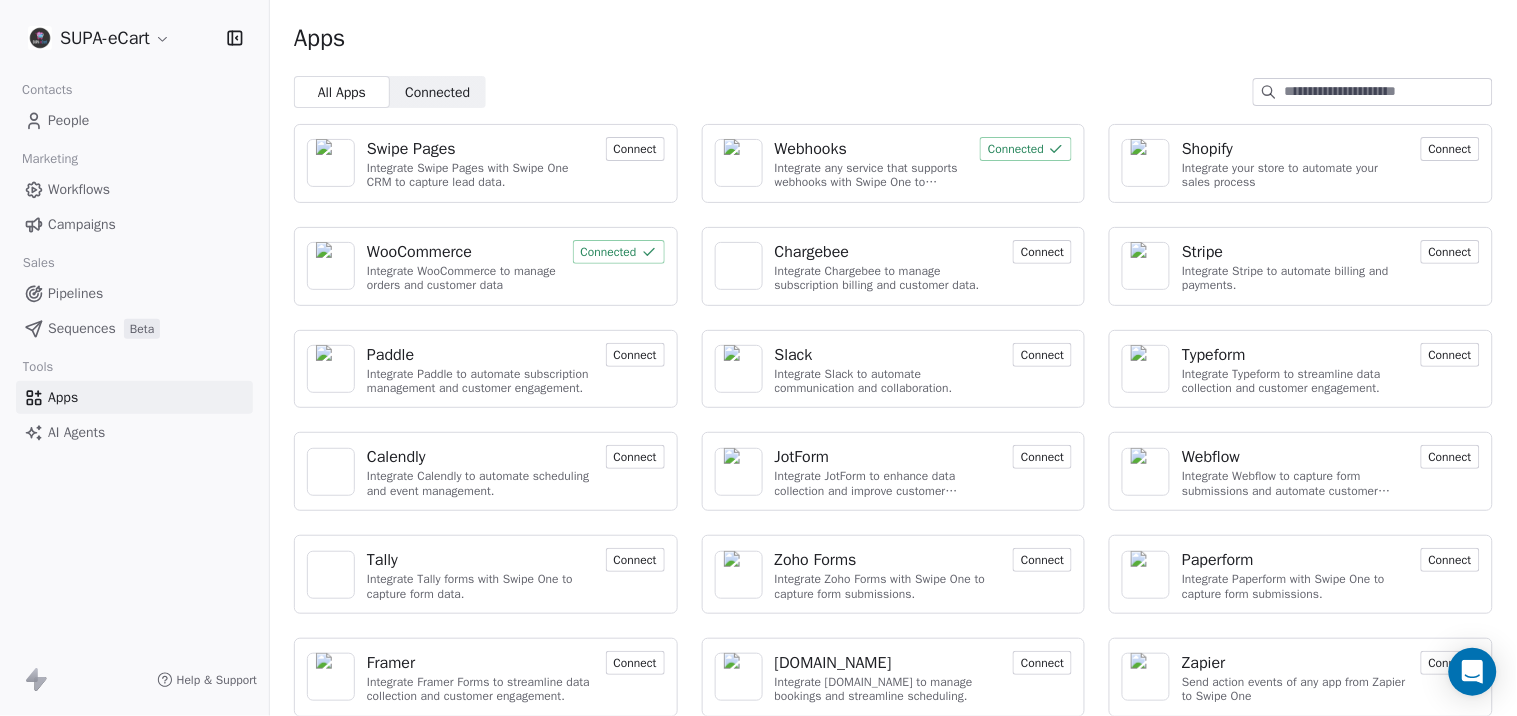 click on "Webhooks" at bounding box center (811, 149) 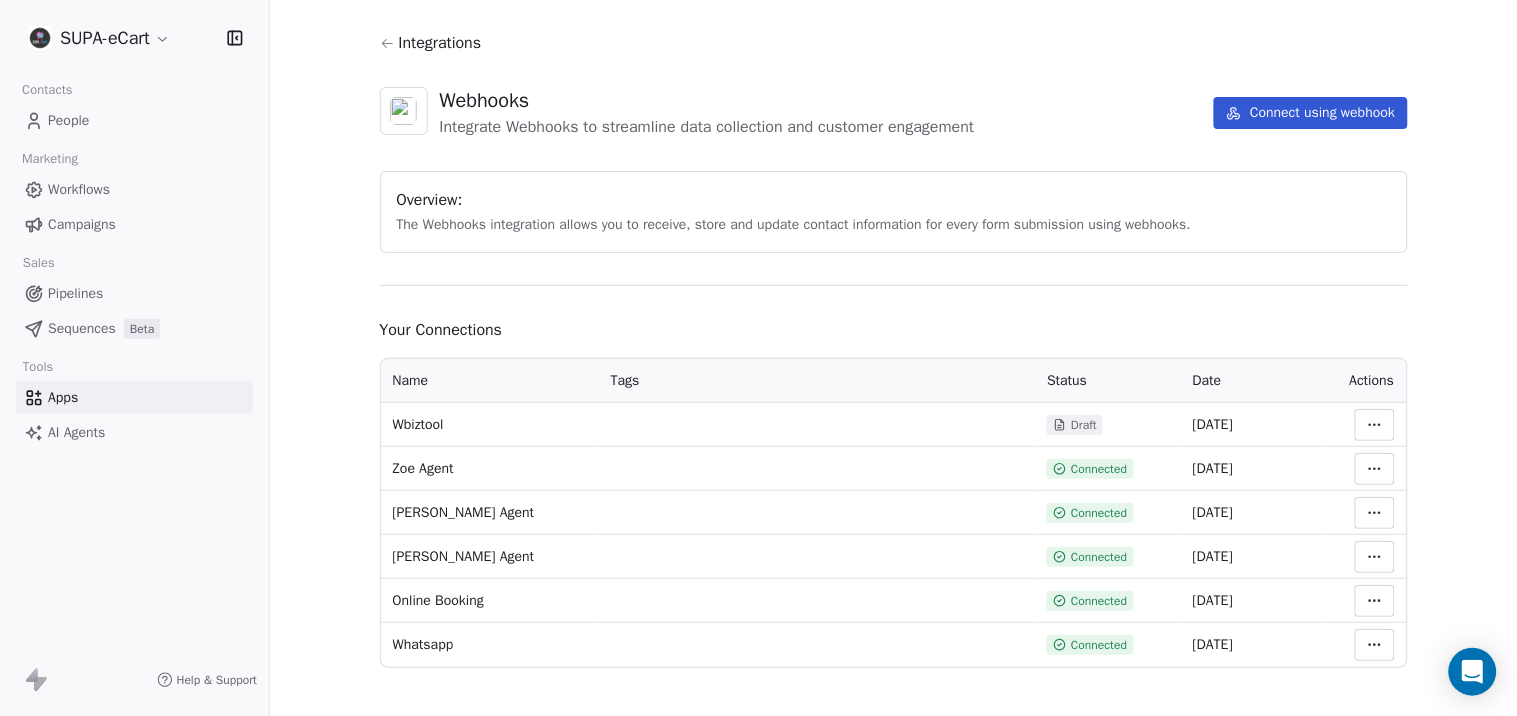 scroll, scrollTop: 48, scrollLeft: 0, axis: vertical 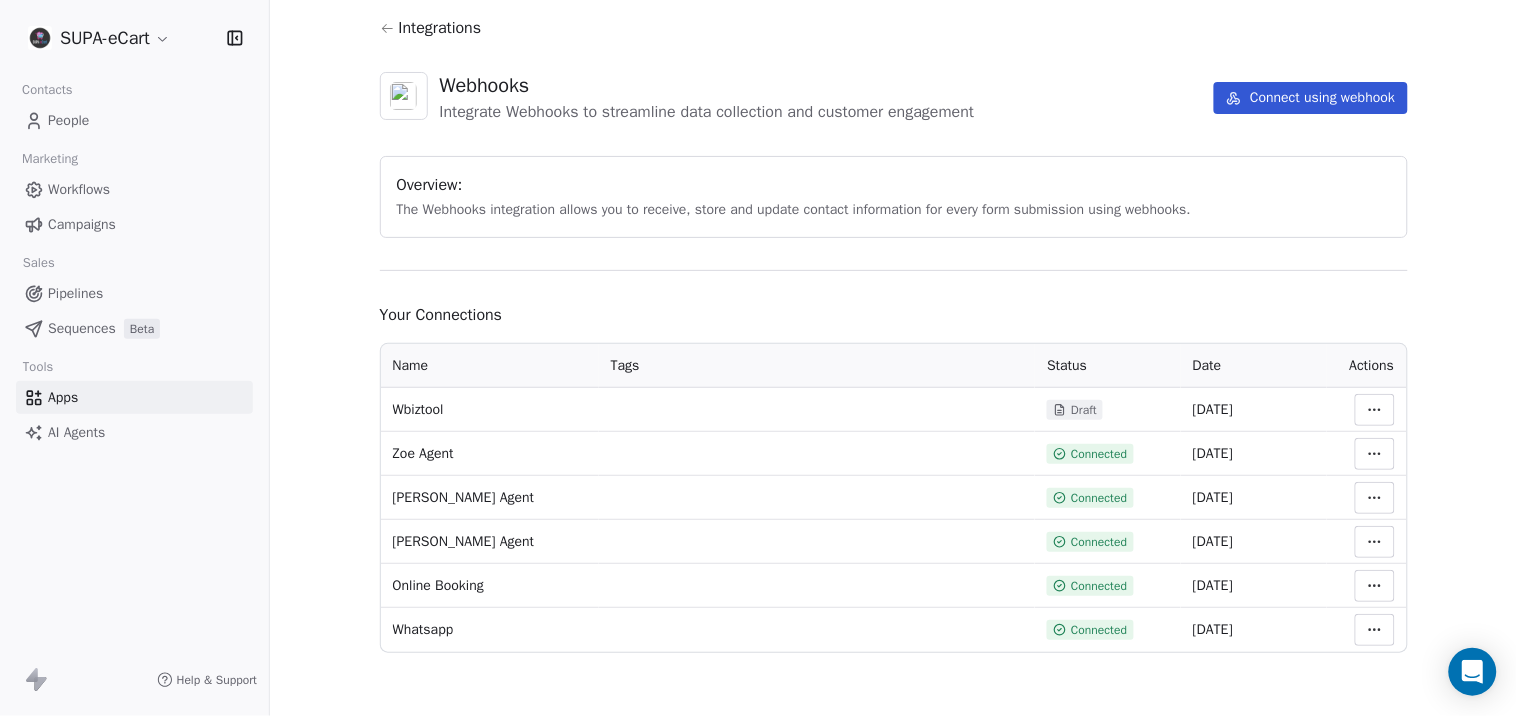 click on "SUPA-eCart Contacts People Marketing Workflows Campaigns Sales Pipelines Sequences Beta Tools Apps AI Agents Help & Support Integrations Webhooks Integrate Webhooks to streamline data collection and customer engagement Connect using webhook Overview: The Webhooks integration allows you to receive, store and update contact information for every form submission using webhooks. Your Connections Name Tags Status Date Actions Wbiztool Draft 03 Jul 2025 Zoe Agent Connected 25 Jun 2025 Emily Agent Connected 25 Jun 2025  David Agent Connected 25 Jun 2025 Online Booking Connected 25 Jun 2025 Whatsapp Connected 25 Jun 2025" at bounding box center (758, 358) 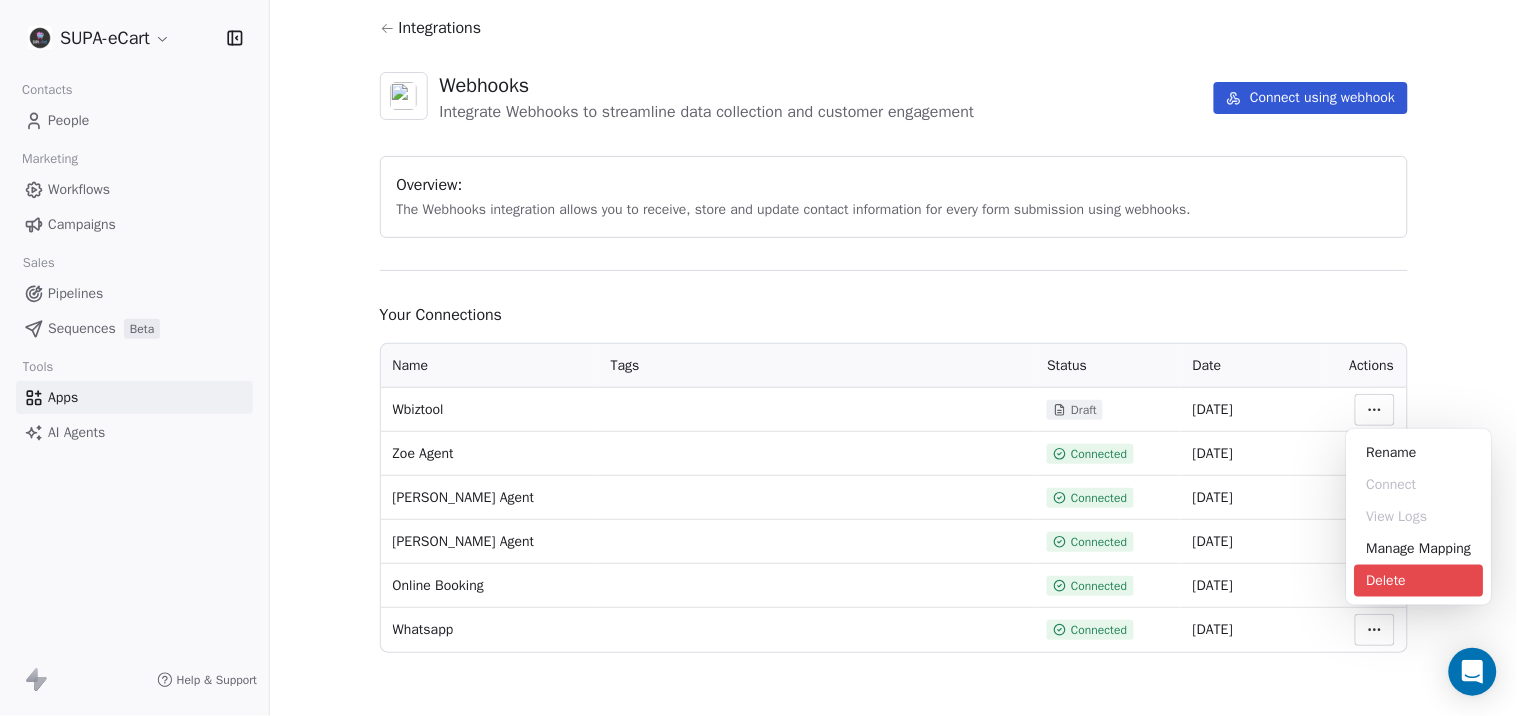 click on "Delete" at bounding box center [1419, 581] 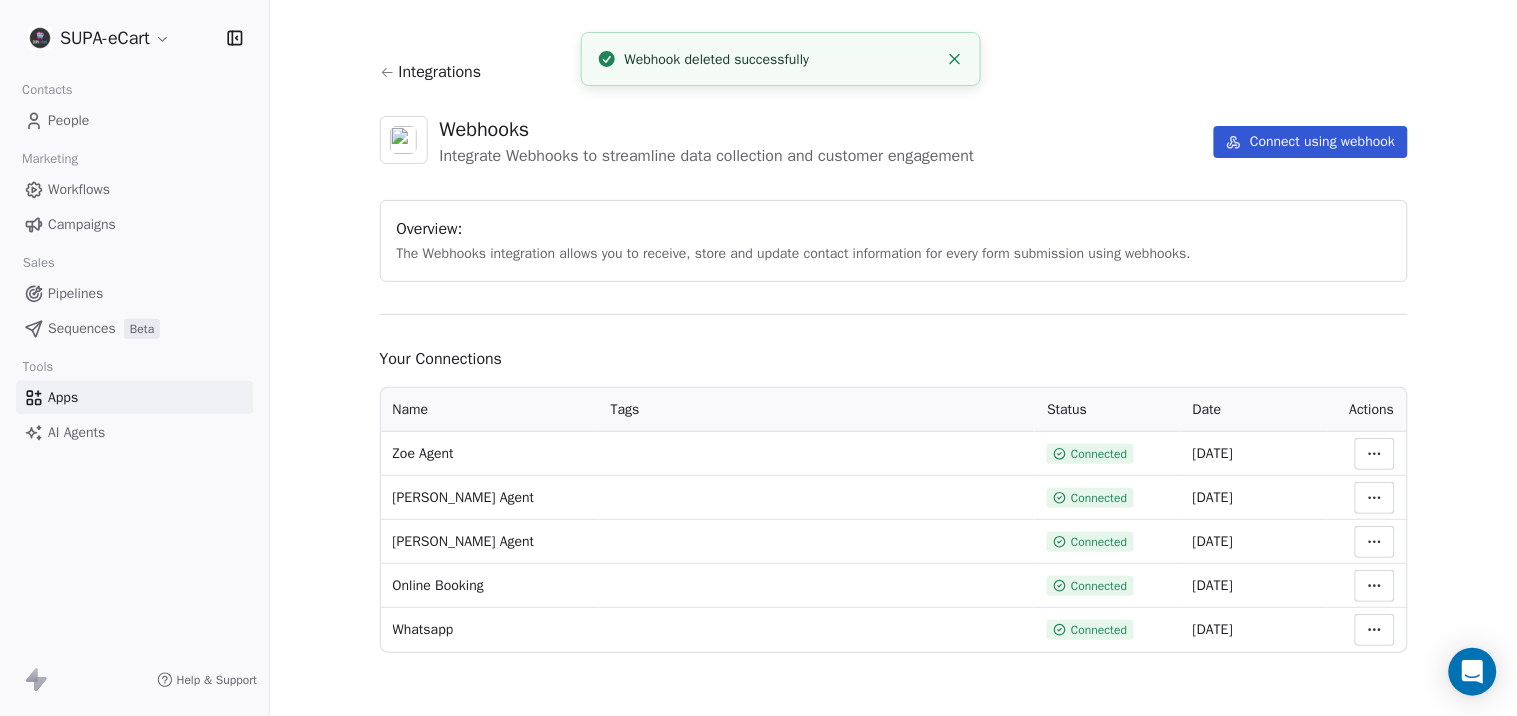 click on "SUPA-eCart Contacts People Marketing Workflows Campaigns Sales Pipelines Sequences Beta Tools Apps AI Agents Help & Support Integrations Webhooks Integrate Webhooks to streamline data collection and customer engagement Connect using webhook Overview: The Webhooks integration allows you to receive, store and update contact information for every form submission using webhooks. Your Connections Name Tags Status Date Actions Zoe Agent Connected 25 Jun 2025 Emily Agent Connected 25 Jun 2025  David Agent Connected 25 Jun 2025 Online Booking Connected 25 Jun 2025 Whatsapp Connected 25 Jun 2025   Webhook deleted successfully" at bounding box center (758, 358) 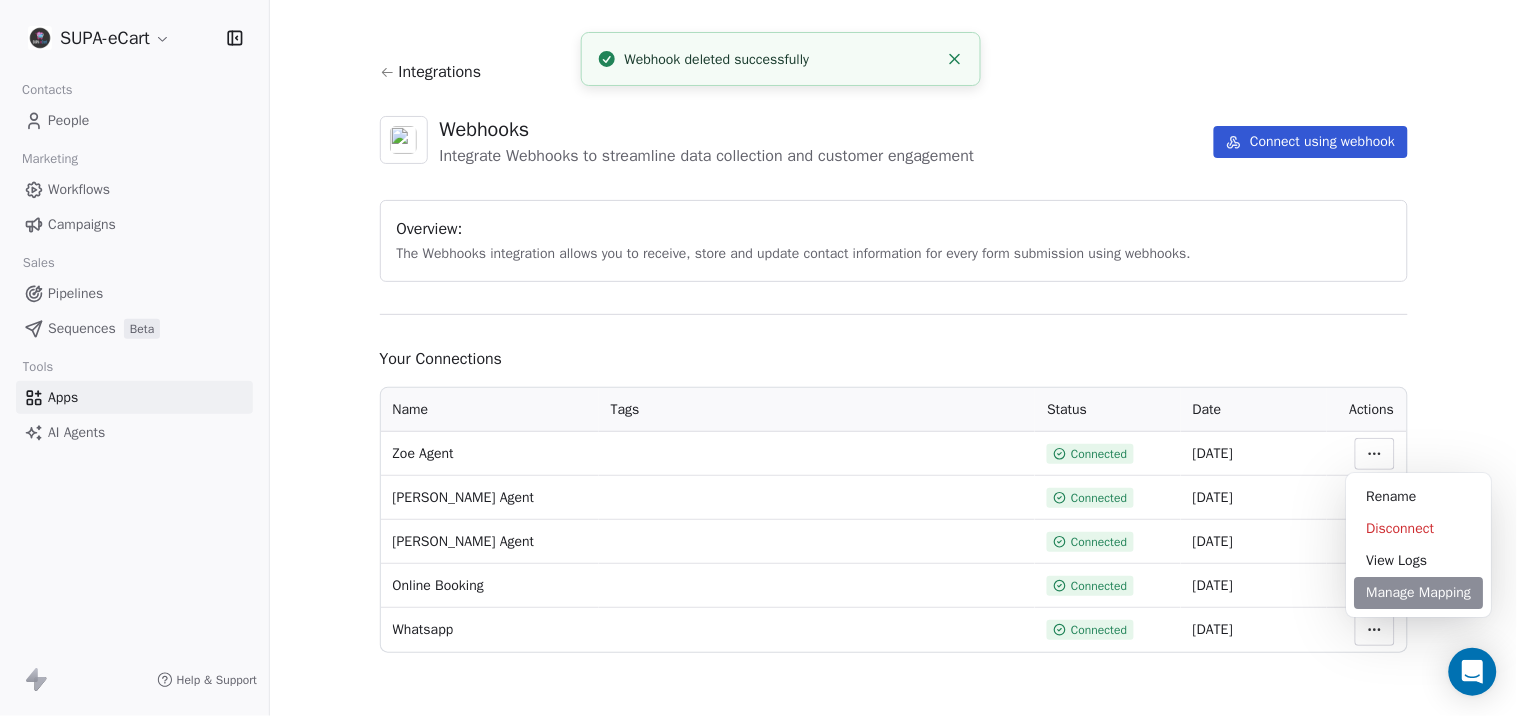 click on "Manage Mapping" at bounding box center (1419, 593) 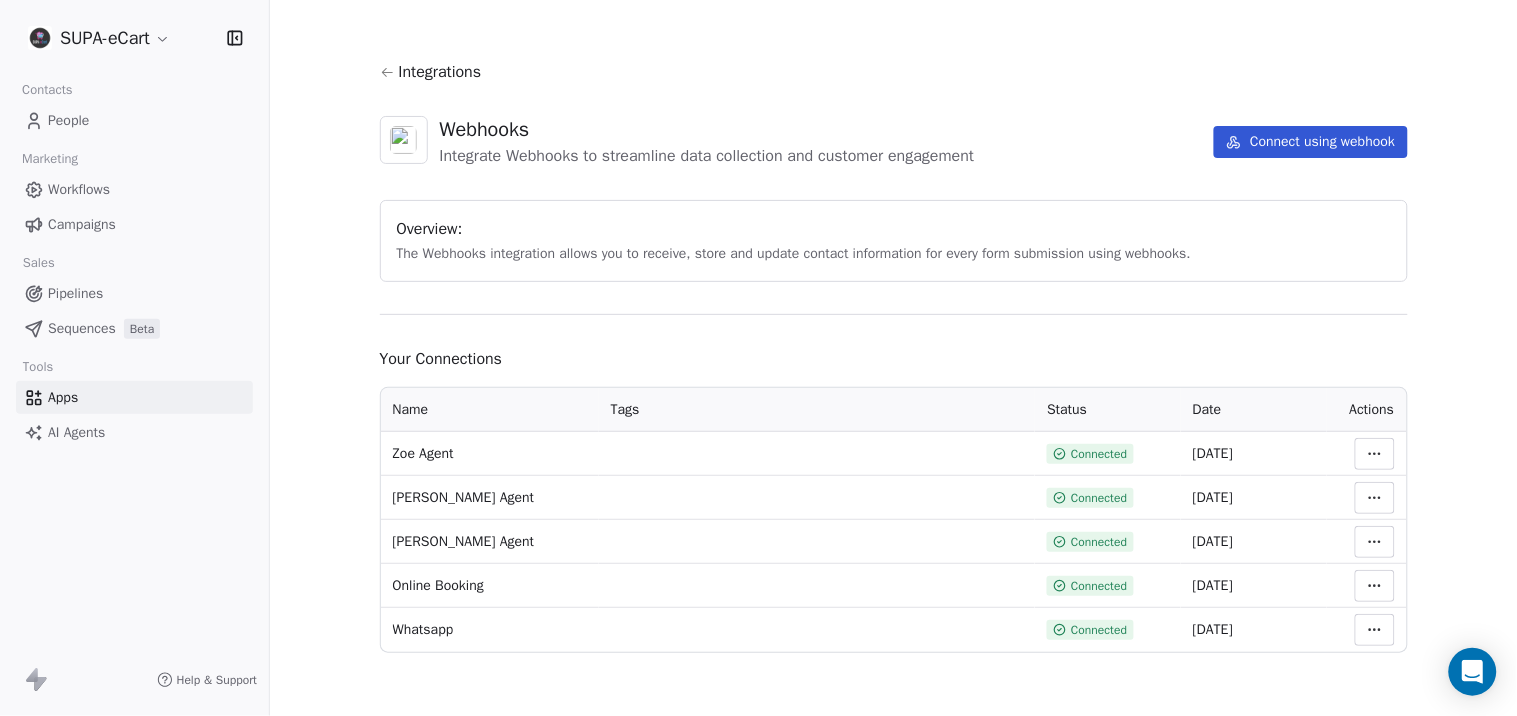 scroll, scrollTop: 0, scrollLeft: 0, axis: both 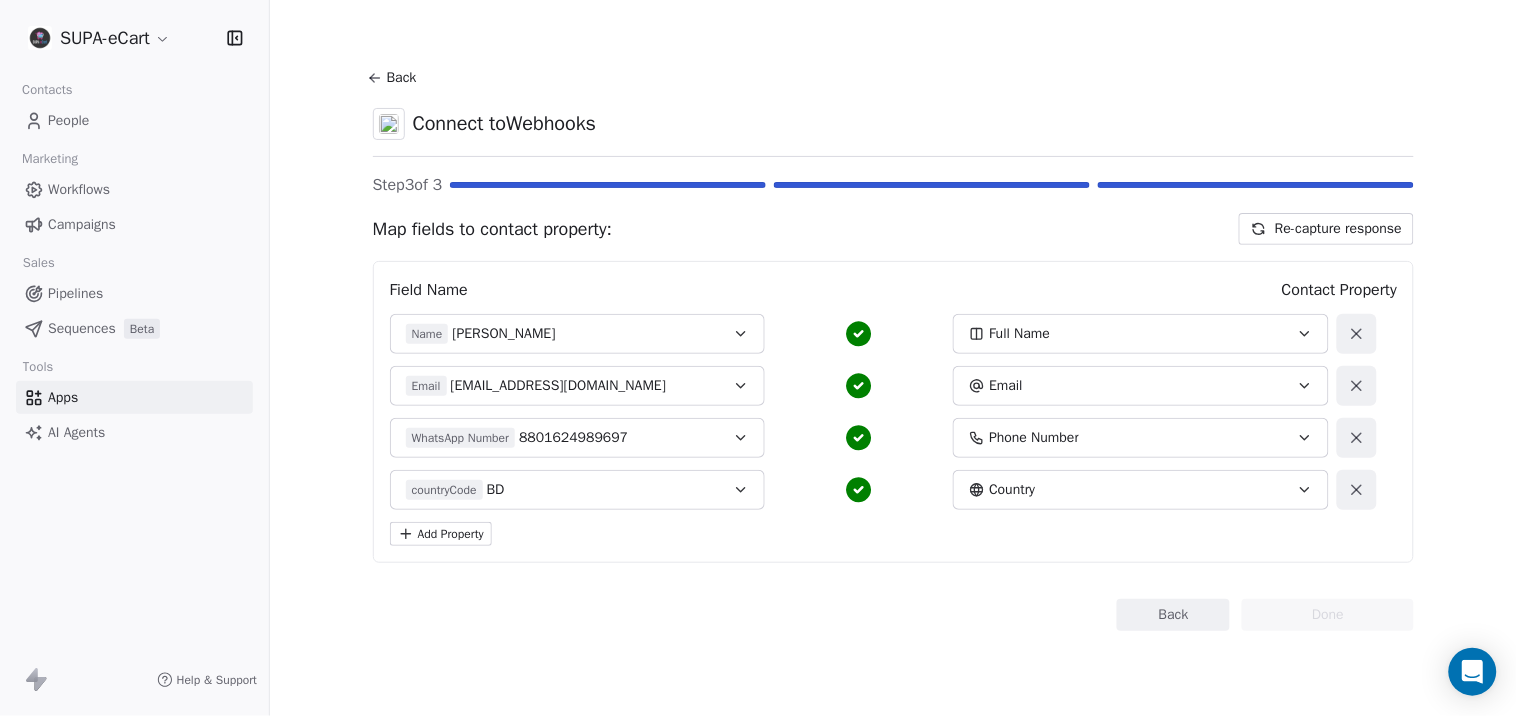 click 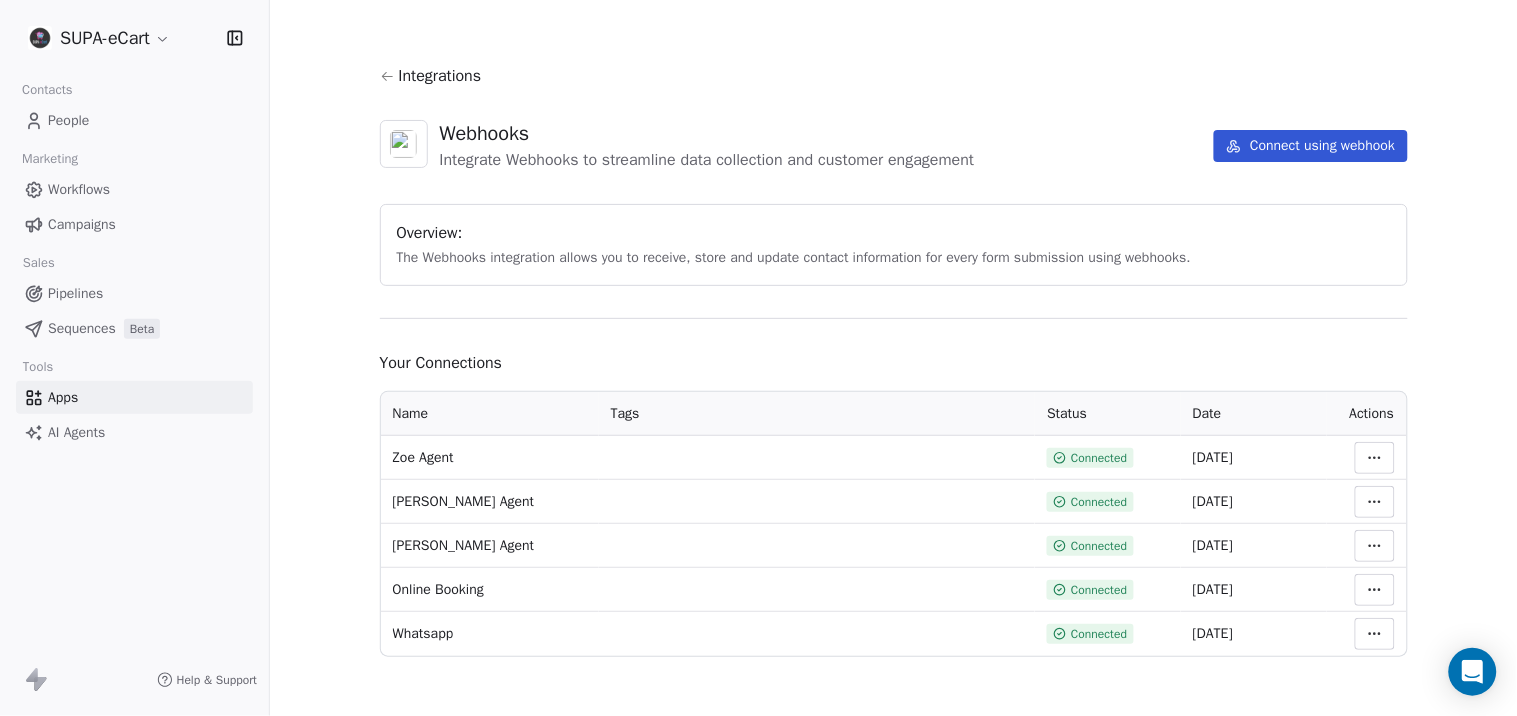click on "SUPA-eCart Contacts People Marketing Workflows Campaigns Sales Pipelines Sequences Beta Tools Apps AI Agents Help & Support Integrations Webhooks Integrate Webhooks to streamline data collection and customer engagement Connect using webhook Overview: The Webhooks integration allows you to receive, store and update contact information for every form submission using webhooks. Your Connections Name Tags Status Date Actions Zoe Agent Connected [DATE] [PERSON_NAME] Agent Connected [DATE]  [PERSON_NAME] Agent Connected [DATE] Online Booking Connected [DATE] Whatsapp Connected [DATE]" at bounding box center (758, 358) 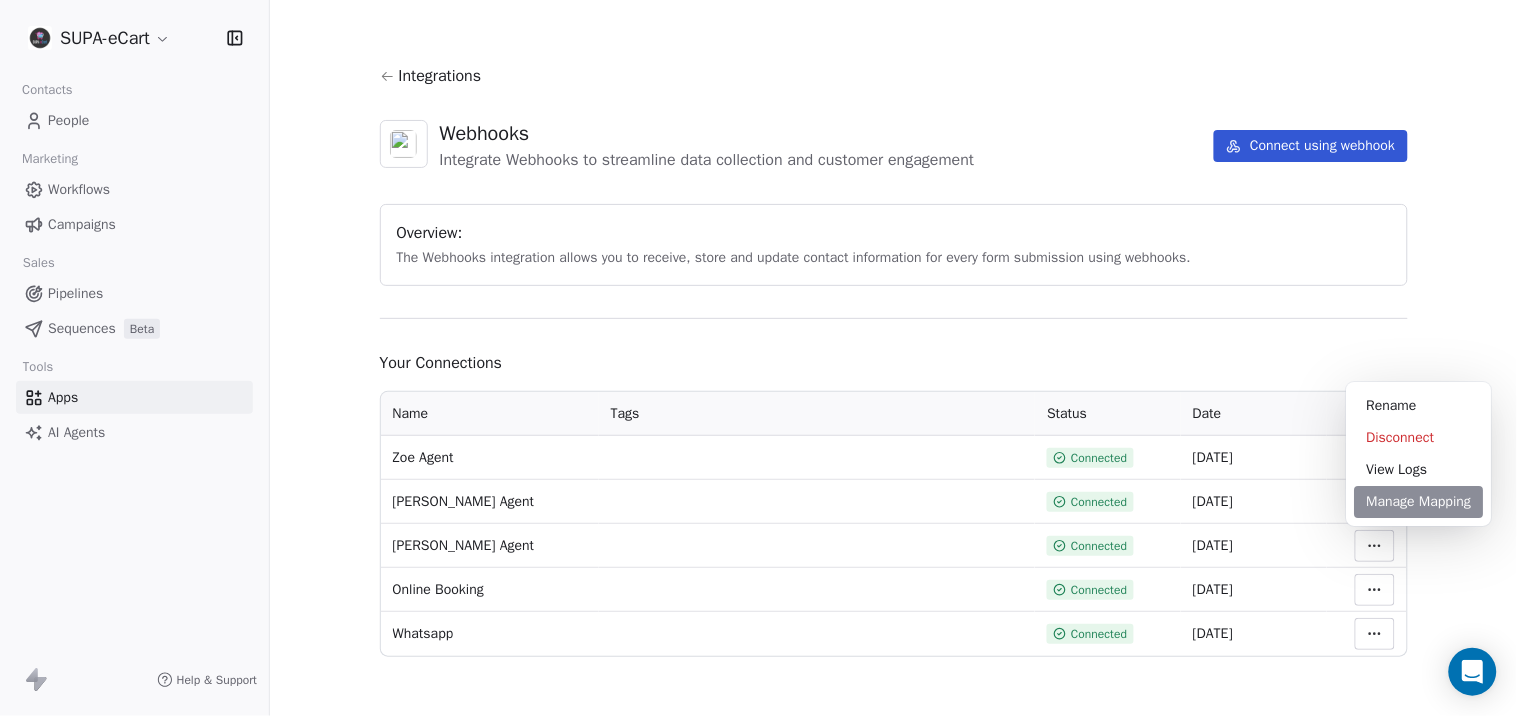 click on "Manage Mapping" at bounding box center (1419, 502) 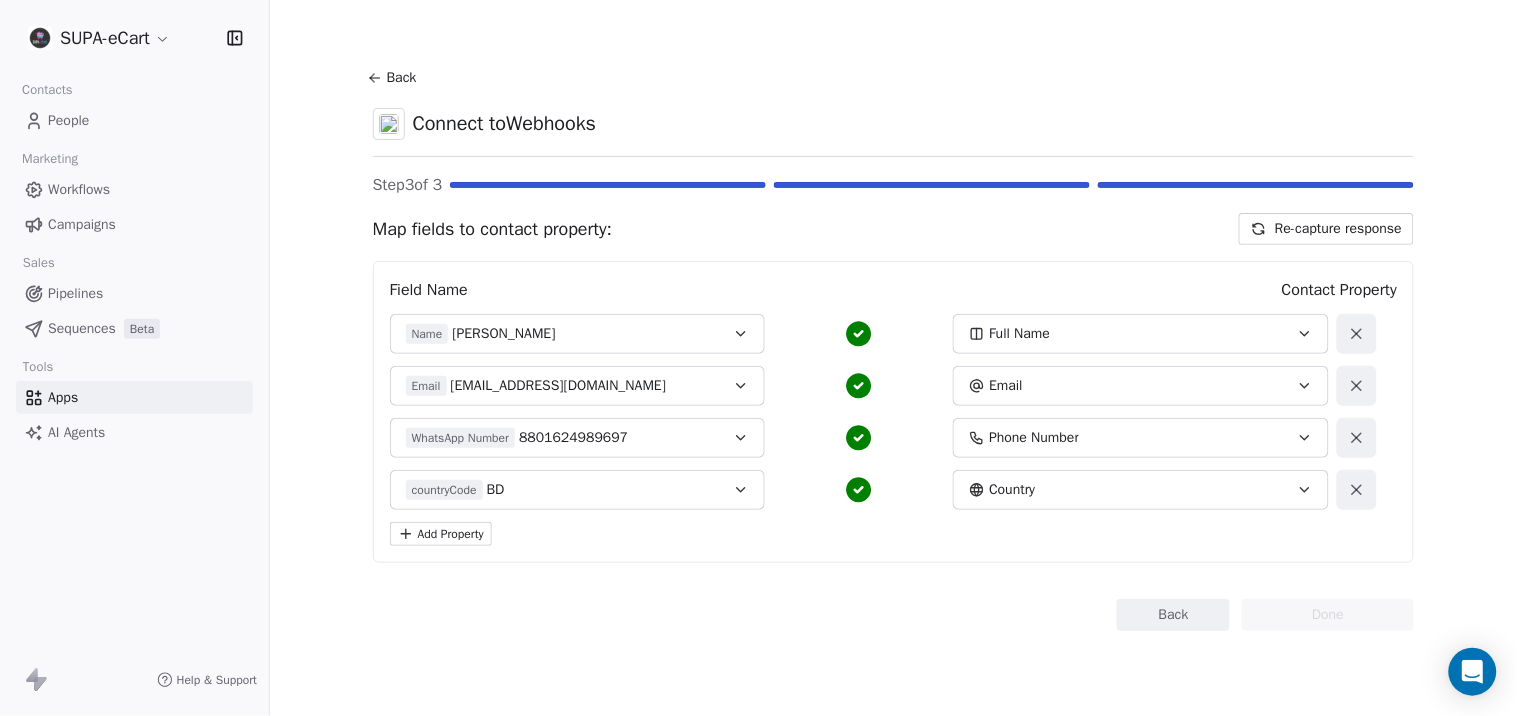 click on "Map fields to contact property:" at bounding box center [492, 229] 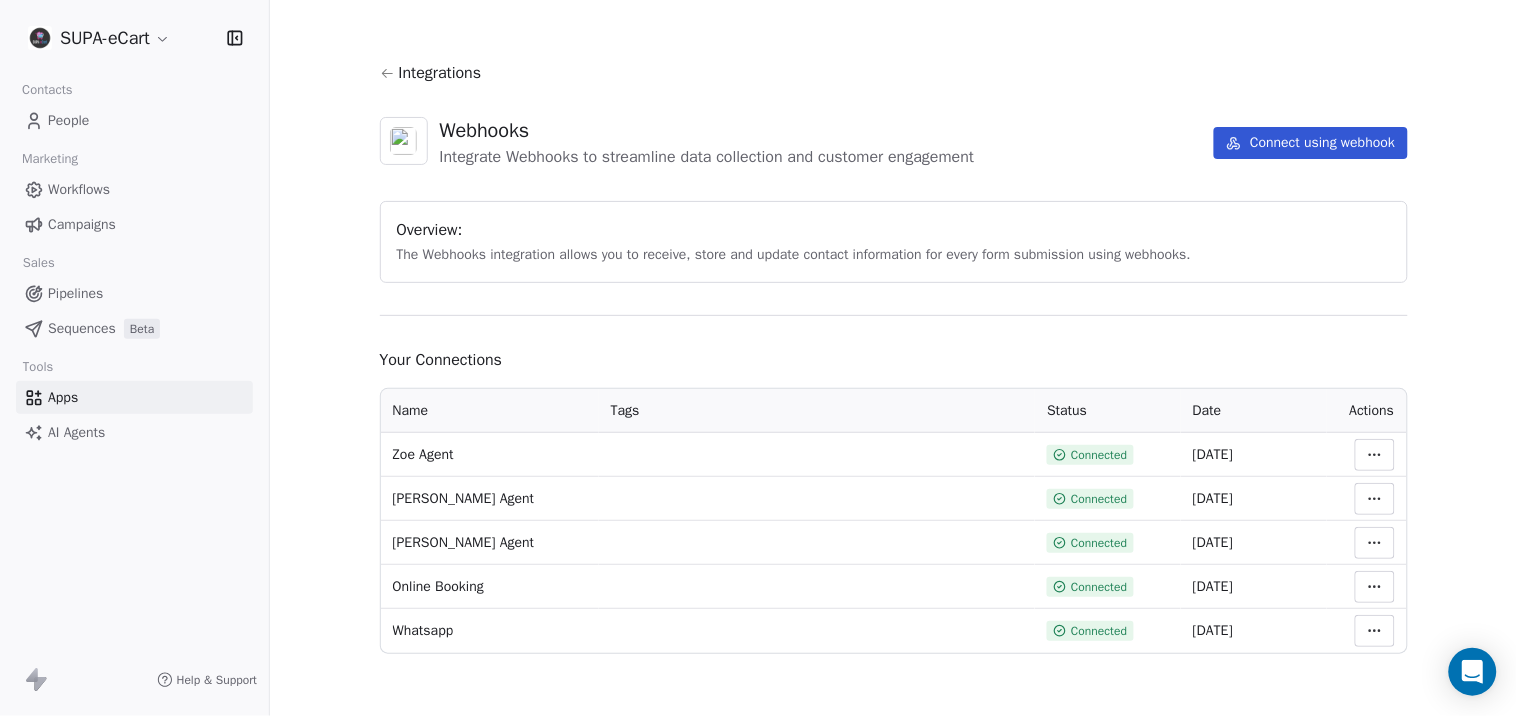 scroll, scrollTop: 4, scrollLeft: 0, axis: vertical 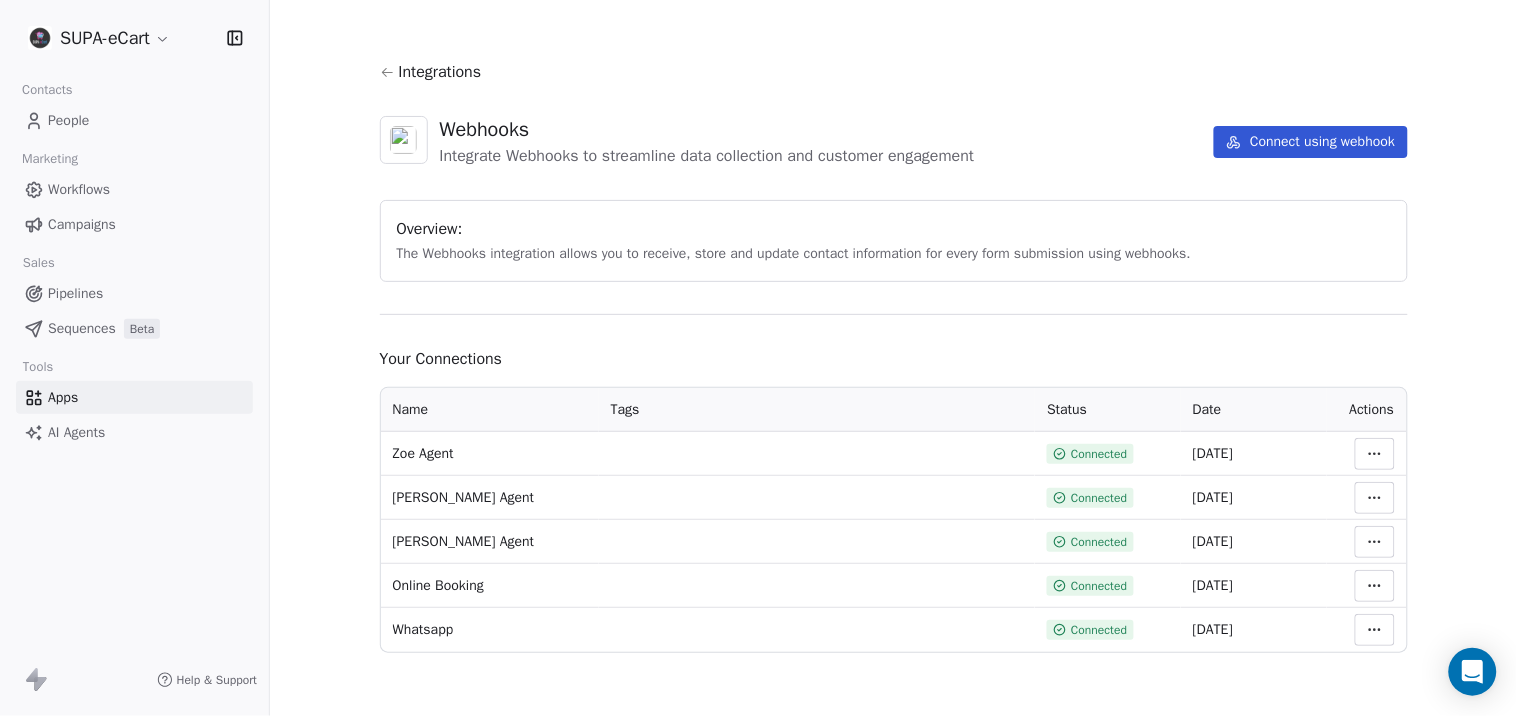 click on "SUPA-eCart Contacts People Marketing Workflows Campaigns Sales Pipelines Sequences Beta Tools Apps AI Agents Help & Support Integrations Webhooks Integrate Webhooks to streamline data collection and customer engagement Connect using webhook Overview: The Webhooks integration allows you to receive, store and update contact information for every form submission using webhooks. Your Connections Name Tags Status Date Actions Zoe Agent Connected [DATE] [PERSON_NAME] Agent Connected [DATE]  [PERSON_NAME] Agent Connected [DATE] Online Booking Connected [DATE] Whatsapp Connected [DATE]" at bounding box center [758, 358] 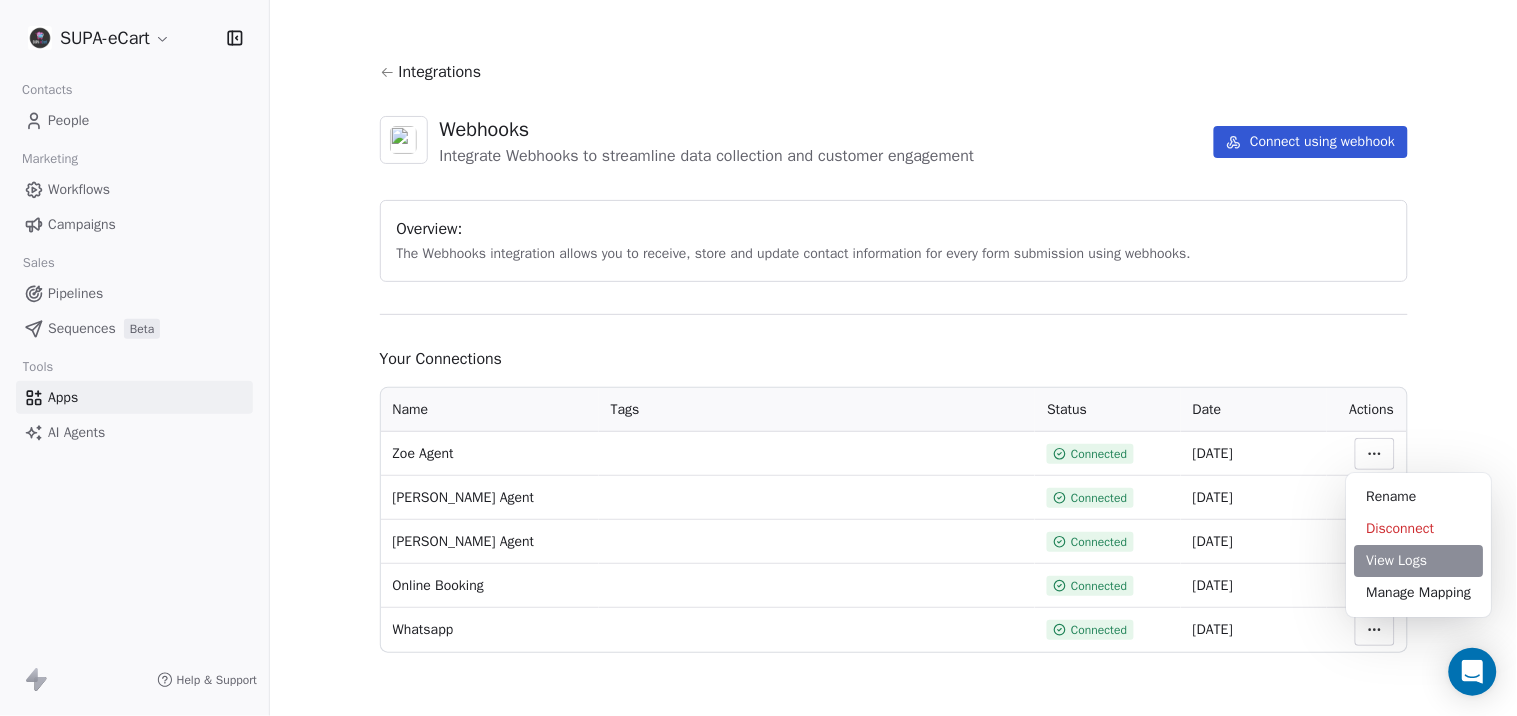 click on "View Logs" at bounding box center (1419, 561) 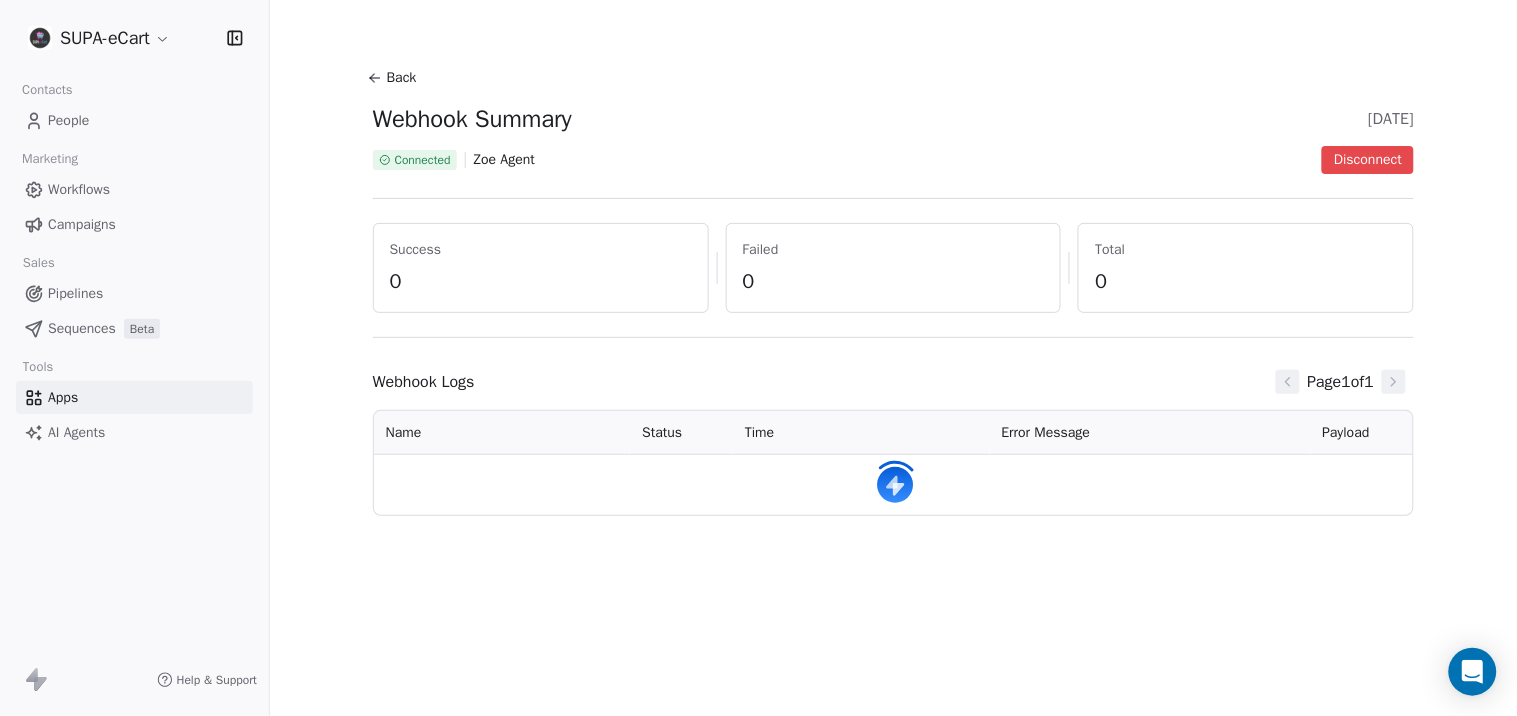 scroll, scrollTop: 0, scrollLeft: 0, axis: both 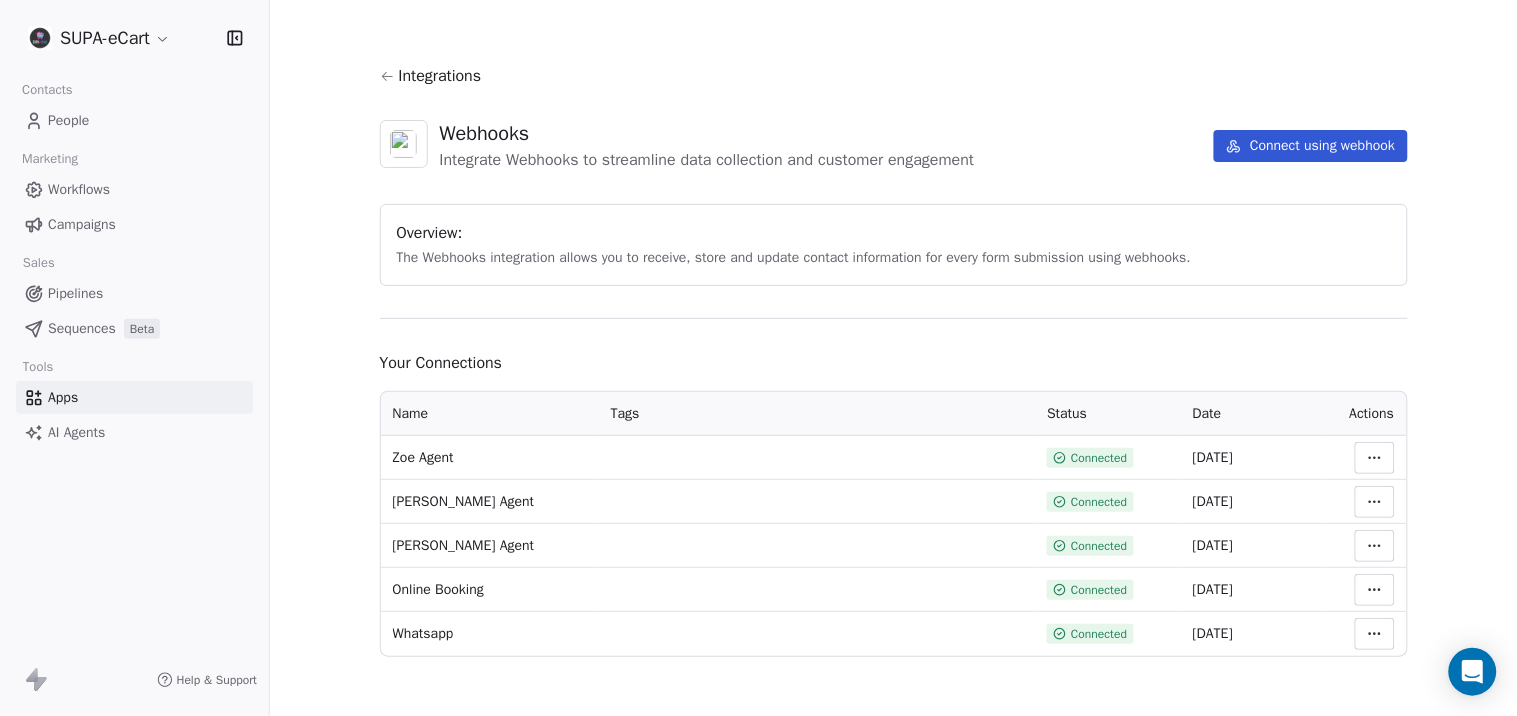 click on "SUPA-eCart Contacts People Marketing Workflows Campaigns Sales Pipelines Sequences Beta Tools Apps AI Agents Help & Support Integrations Webhooks Integrate Webhooks to streamline data collection and customer engagement Connect using webhook Overview: The Webhooks integration allows you to receive, store and update contact information for every form submission using webhooks. Your Connections Name Tags Status Date Actions Zoe Agent Connected [DATE] [PERSON_NAME] Agent Connected [DATE]  [PERSON_NAME] Agent Connected [DATE] Online Booking Connected [DATE] Whatsapp Connected [DATE]" at bounding box center (758, 358) 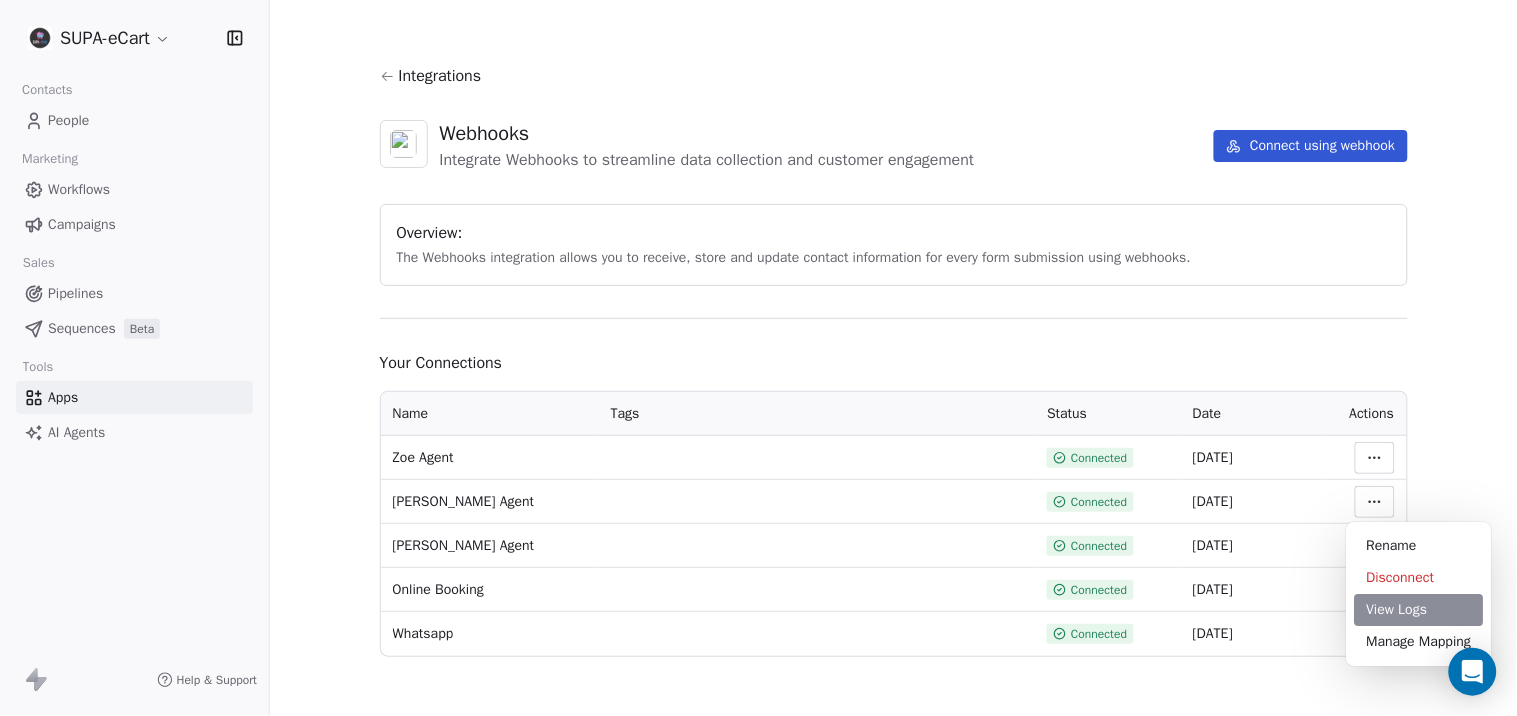 click on "View Logs" at bounding box center (1419, 610) 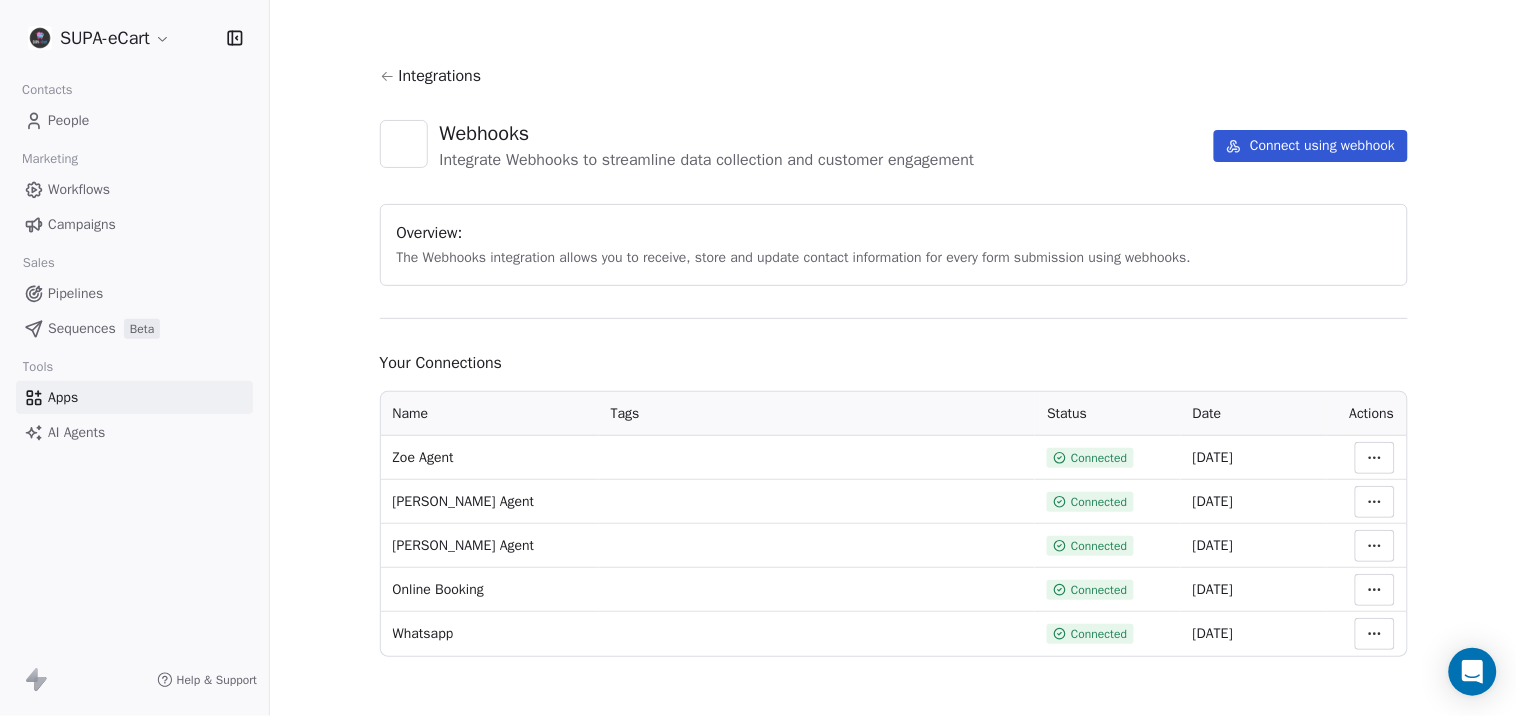 click on "SUPA-eCart Contacts People Marketing Workflows Campaigns Sales Pipelines Sequences Beta Tools Apps AI Agents Help & Support Integrations Webhooks Integrate Webhooks to streamline data collection and customer engagement Connect using webhook Overview: The Webhooks integration allows you to receive, store and update contact information for every form submission using webhooks. Your Connections Name Tags Status Date Actions Zoe Agent Connected [DATE] [PERSON_NAME] Agent Connected [DATE]  [PERSON_NAME] Agent Connected [DATE] Online Booking Connected [DATE] Whatsapp Connected [DATE]" at bounding box center [758, 358] 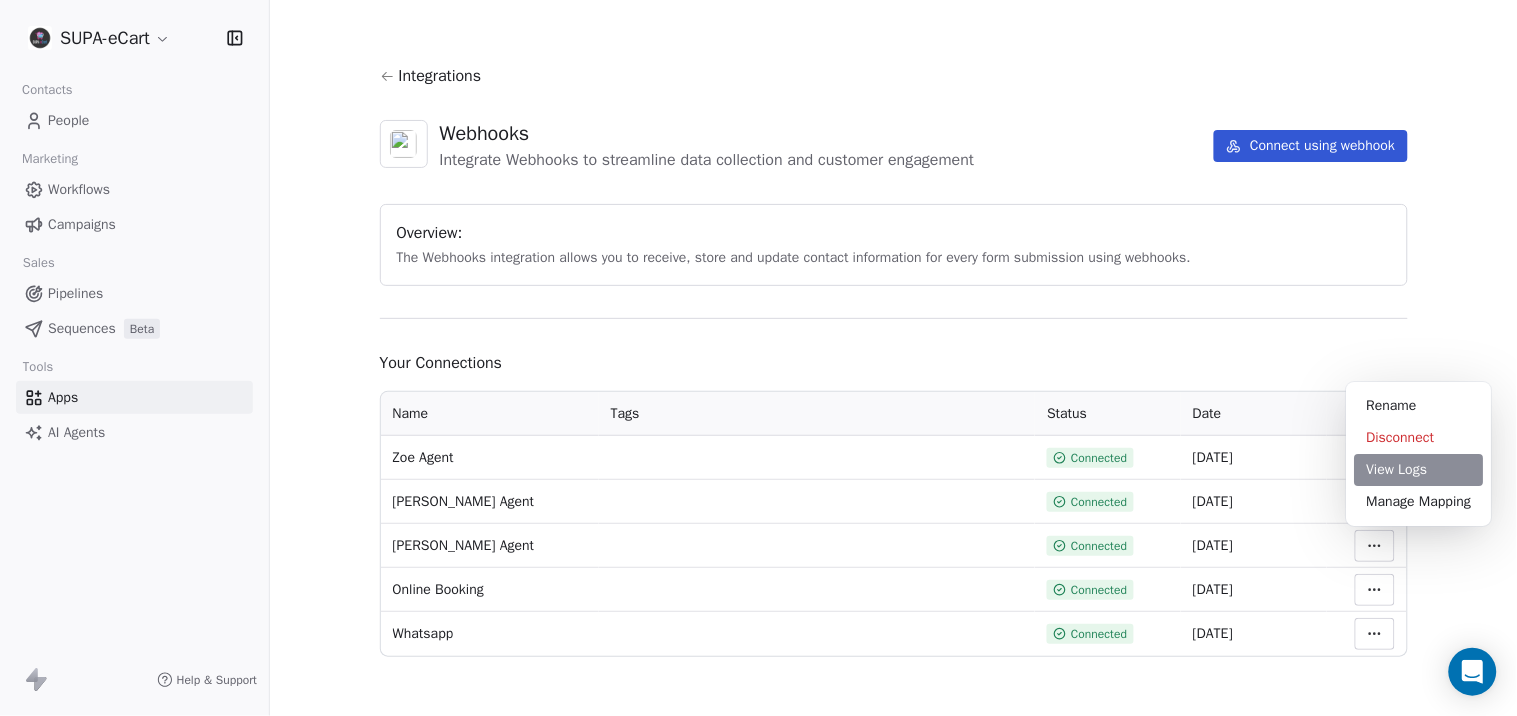 click on "View Logs" at bounding box center [1419, 470] 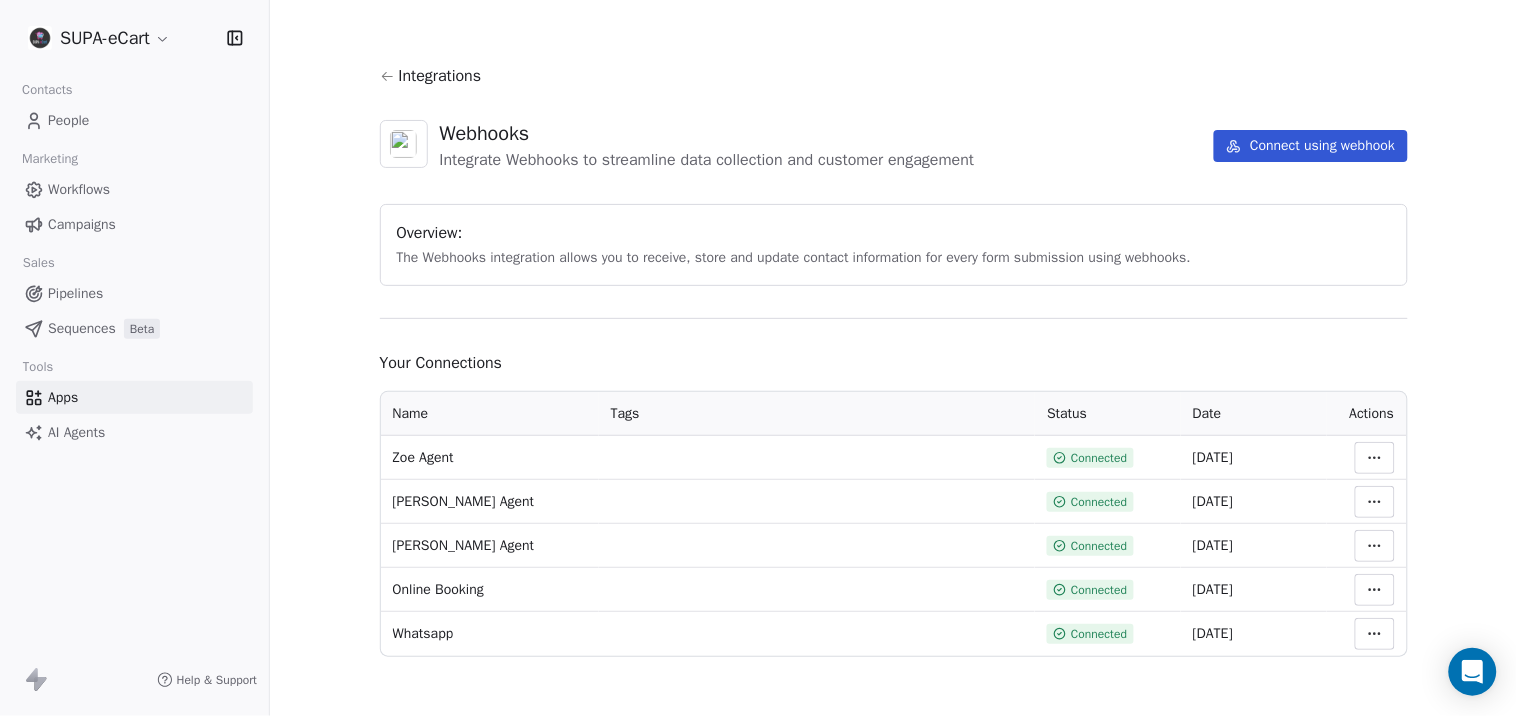 click on "SUPA-eCart Contacts People Marketing Workflows Campaigns Sales Pipelines Sequences Beta Tools Apps AI Agents Help & Support Integrations Webhooks Integrate Webhooks to streamline data collection and customer engagement Connect using webhook Overview: The Webhooks integration allows you to receive, store and update contact information for every form submission using webhooks. Your Connections Name Tags Status Date Actions Zoe Agent Connected [DATE] [PERSON_NAME] Agent Connected [DATE]  [PERSON_NAME] Agent Connected [DATE] Online Booking Connected [DATE] Whatsapp Connected [DATE]" at bounding box center [758, 358] 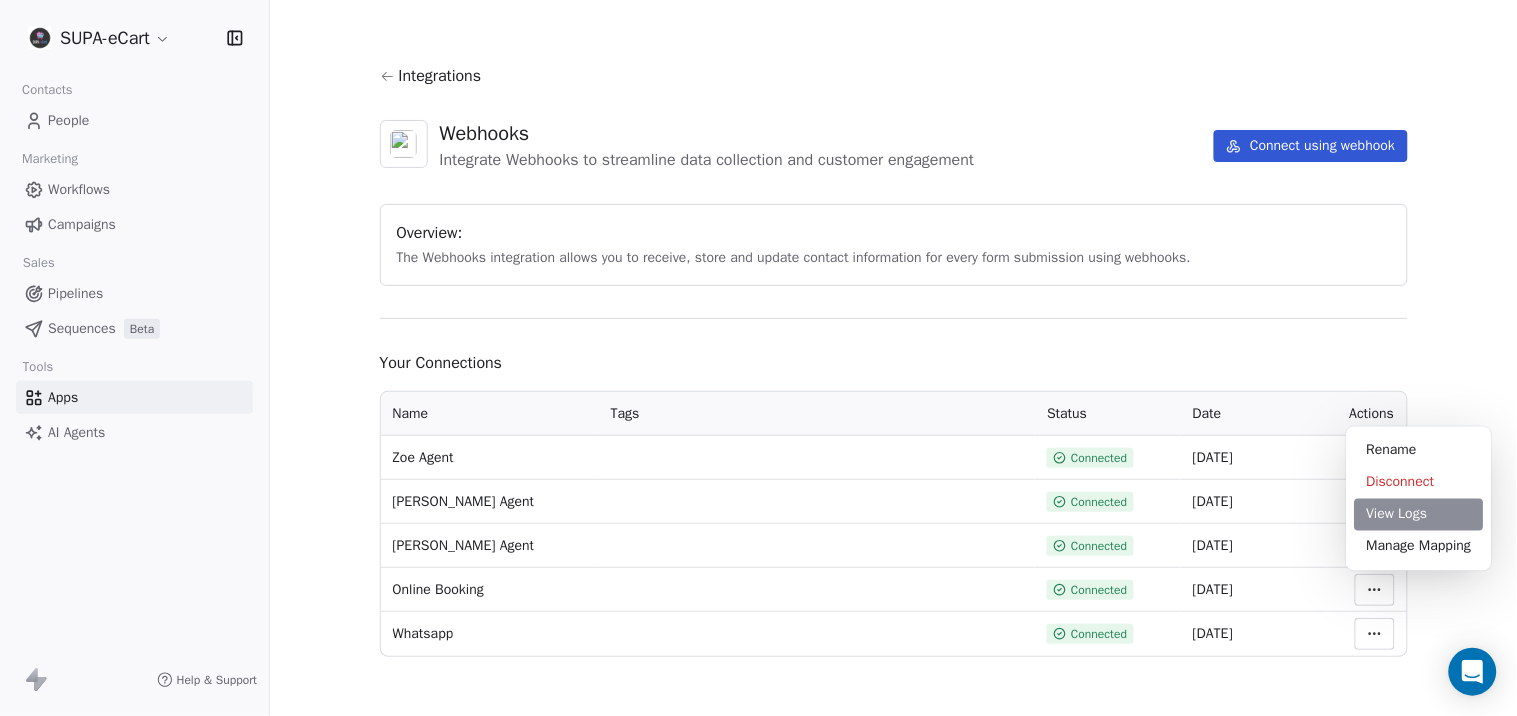 click on "View Logs" at bounding box center (1419, 515) 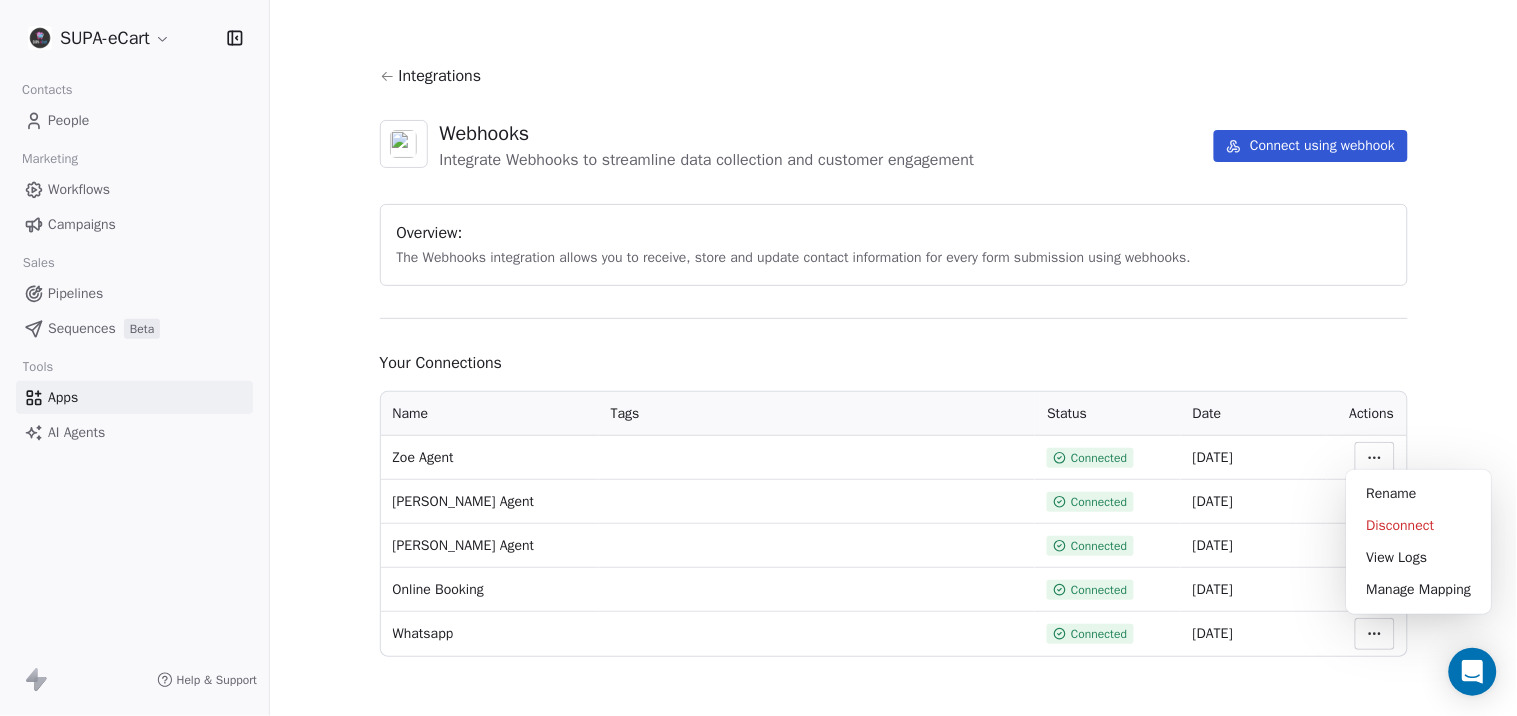 click on "SUPA-eCart Contacts People Marketing Workflows Campaigns Sales Pipelines Sequences Beta Tools Apps AI Agents Help & Support Integrations Webhooks Integrate Webhooks to streamline data collection and customer engagement Connect using webhook Overview: The Webhooks integration allows you to receive, store and update contact information for every form submission using webhooks. Your Connections Name Tags Status Date Actions Zoe Agent Connected [DATE] [PERSON_NAME] Agent Connected [DATE]  [PERSON_NAME] Agent Connected [DATE] Online Booking Connected [DATE] Whatsapp Connected [DATE]
Rename Disconnect View Logs Manage Mapping" at bounding box center (758, 358) 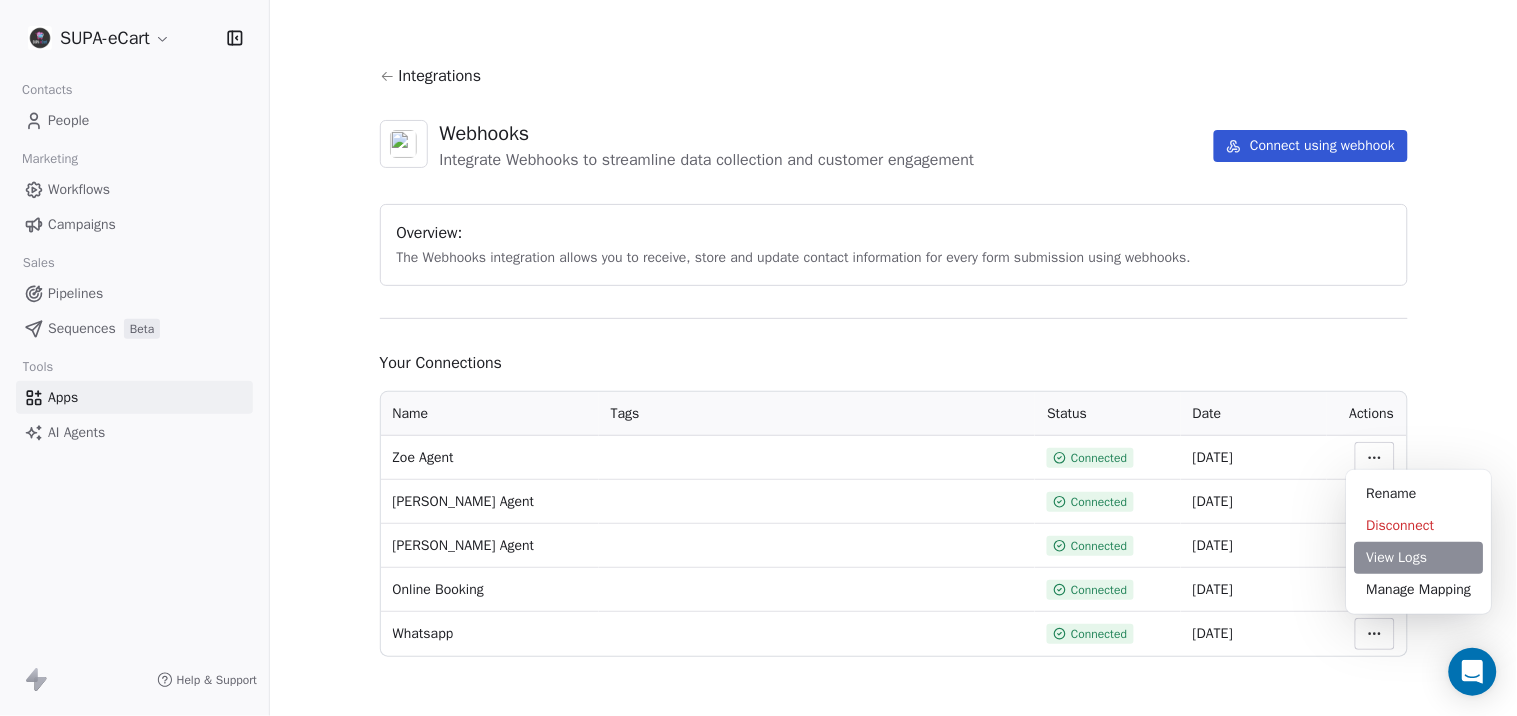 click on "View Logs" at bounding box center [1419, 558] 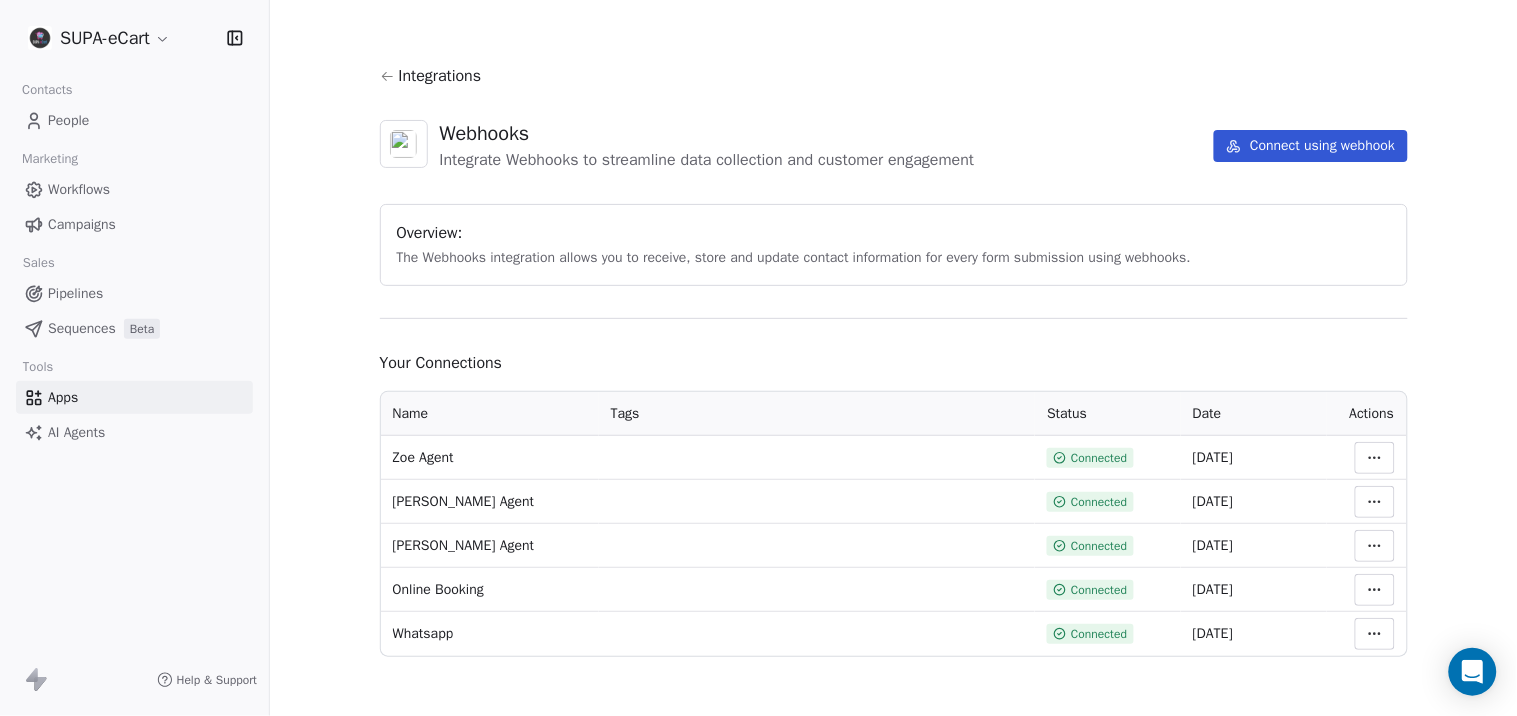 click on "Integrations Webhooks Integrate Webhooks to streamline data collection and customer engagement Connect using webhook Overview: The Webhooks integration allows you to receive, store and update contact information for every form submission using webhooks. Your Connections Name Tags Status Date Actions Zoe Agent Connected [DATE] [PERSON_NAME] Agent Connected [DATE]  [PERSON_NAME] Agent Connected [DATE] Online Booking Connected [DATE] Whatsapp Connected [DATE]" at bounding box center [893, 358] 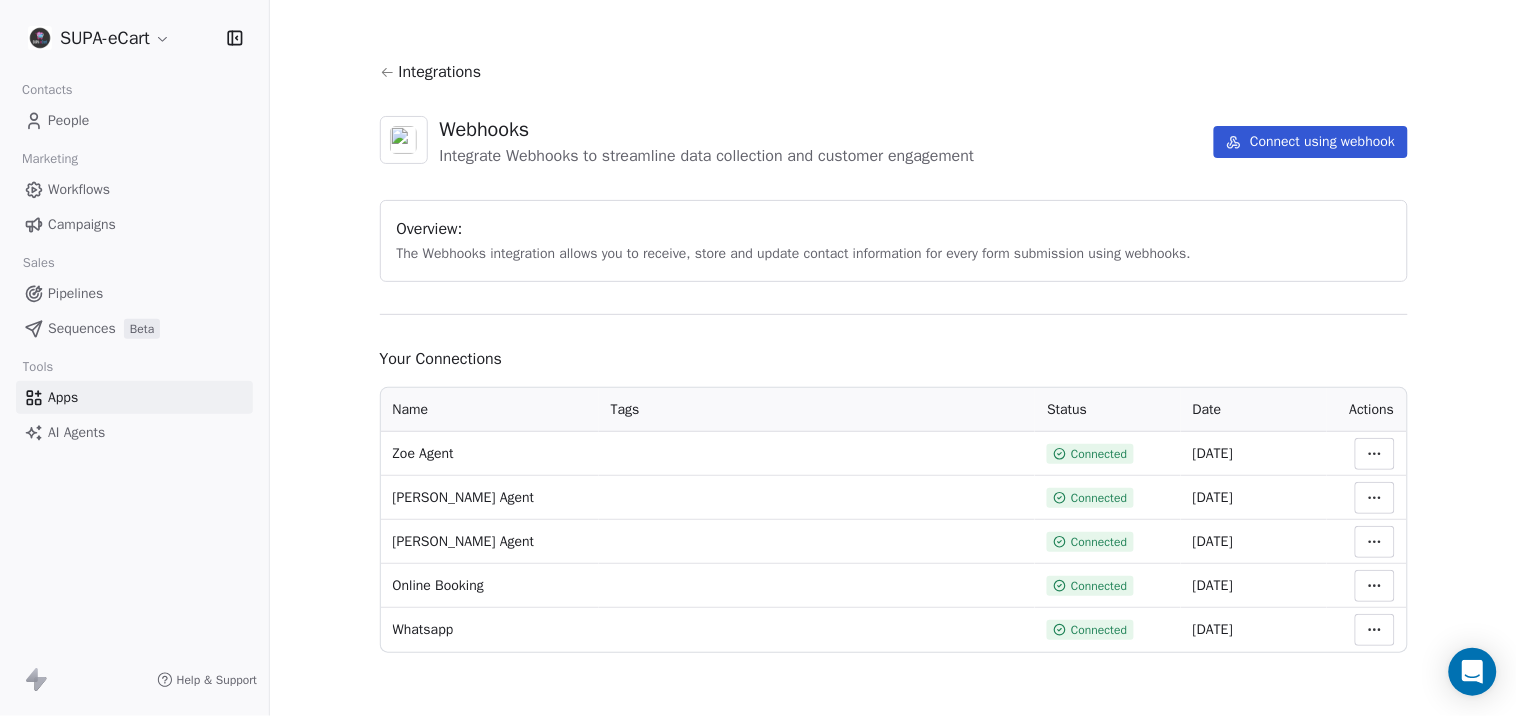 scroll, scrollTop: 0, scrollLeft: 0, axis: both 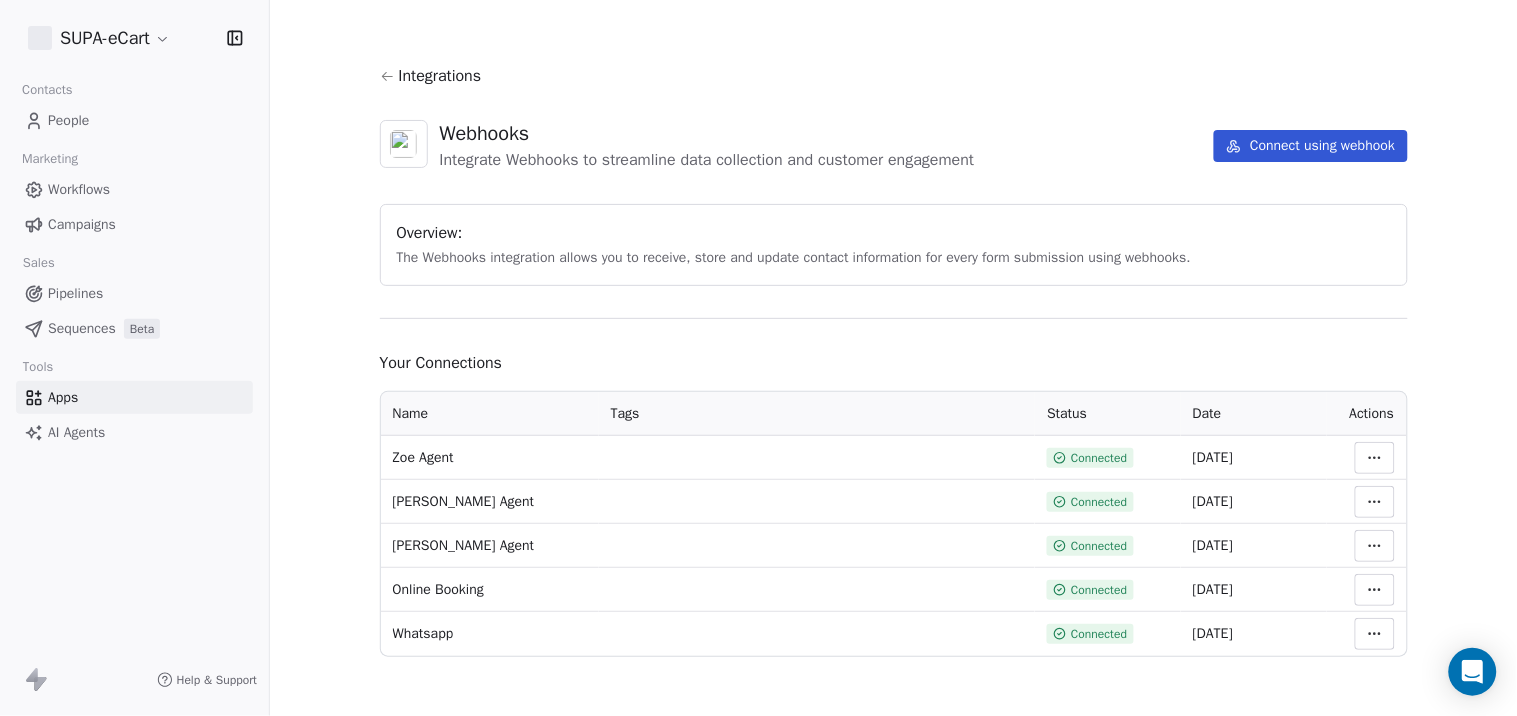 click on "Integrations Webhooks Integrate Webhooks to streamline data collection and customer engagement Connect using webhook Overview: The Webhooks integration allows you to receive, store and update contact information for every form submission using webhooks. Your Connections Name Tags Status Date Actions Zoe Agent Connected [DATE] [PERSON_NAME] Agent Connected [DATE]  [PERSON_NAME] Agent Connected [DATE] Online Booking Connected [DATE] Whatsapp Connected [DATE]" at bounding box center (894, 360) 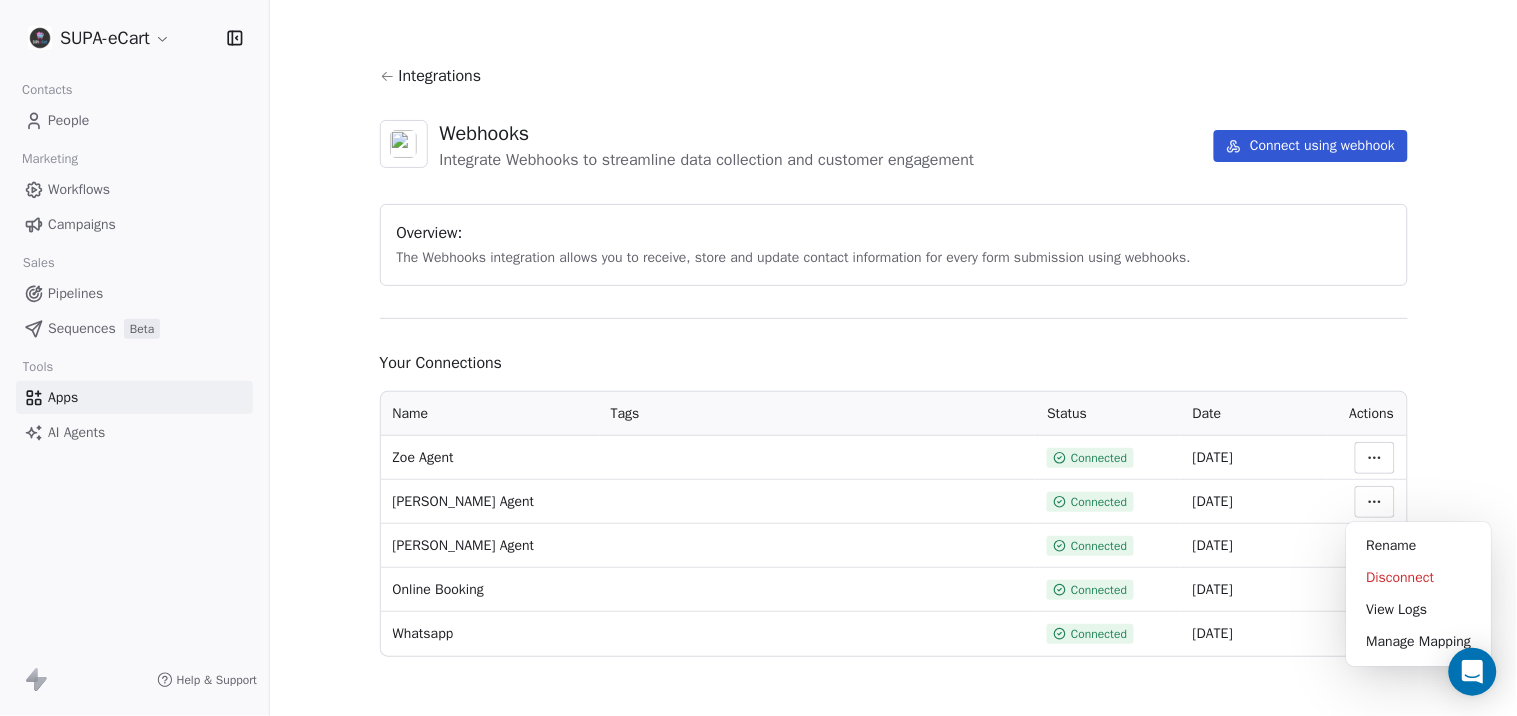 click on "SUPA-eCart Contacts People Marketing Workflows Campaigns Sales Pipelines Sequences Beta Tools Apps AI Agents Help & Support Integrations Webhooks Integrate Webhooks to streamline data collection and customer engagement Connect using webhook Overview: The Webhooks integration allows you to receive, store and update contact information for every form submission using webhooks. Your Connections Name Tags Status Date Actions Zoe Agent Connected [DATE] [PERSON_NAME] Agent Connected [DATE]  [PERSON_NAME] Agent Connected [DATE] Online Booking Connected [DATE] Whatsapp Connected [DATE]
Rename Disconnect View Logs Manage Mapping" at bounding box center (758, 358) 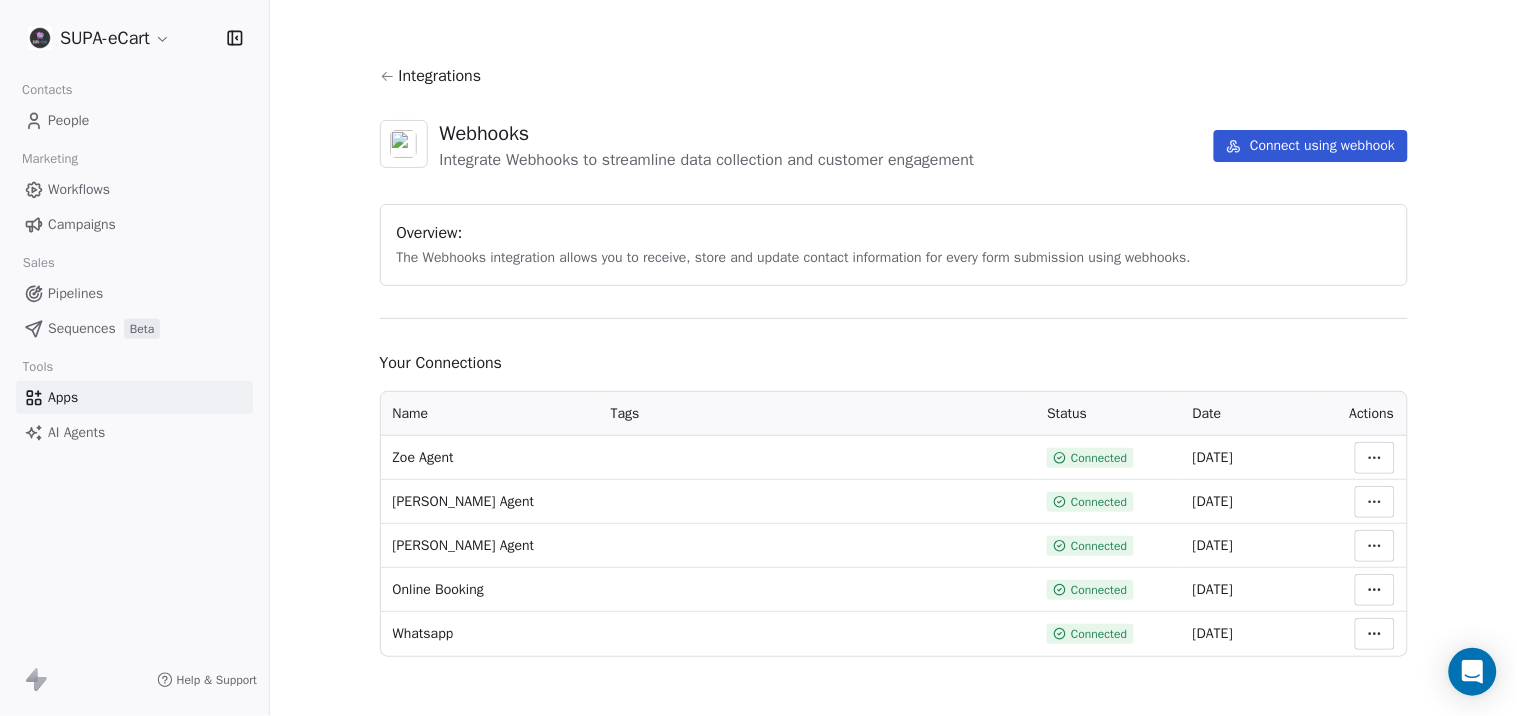 click on "SUPA-eCart Contacts People Marketing Workflows Campaigns Sales Pipelines Sequences Beta Tools Apps AI Agents Help & Support Integrations Webhooks Integrate Webhooks to streamline data collection and customer engagement Connect using webhook Overview: The Webhooks integration allows you to receive, store and update contact information for every form submission using webhooks. Your Connections Name Tags Status Date Actions Zoe Agent Connected [DATE] [PERSON_NAME] Agent Connected [DATE]  [PERSON_NAME] Agent Connected [DATE] Online Booking Connected [DATE] Whatsapp Connected [DATE]" at bounding box center (758, 358) 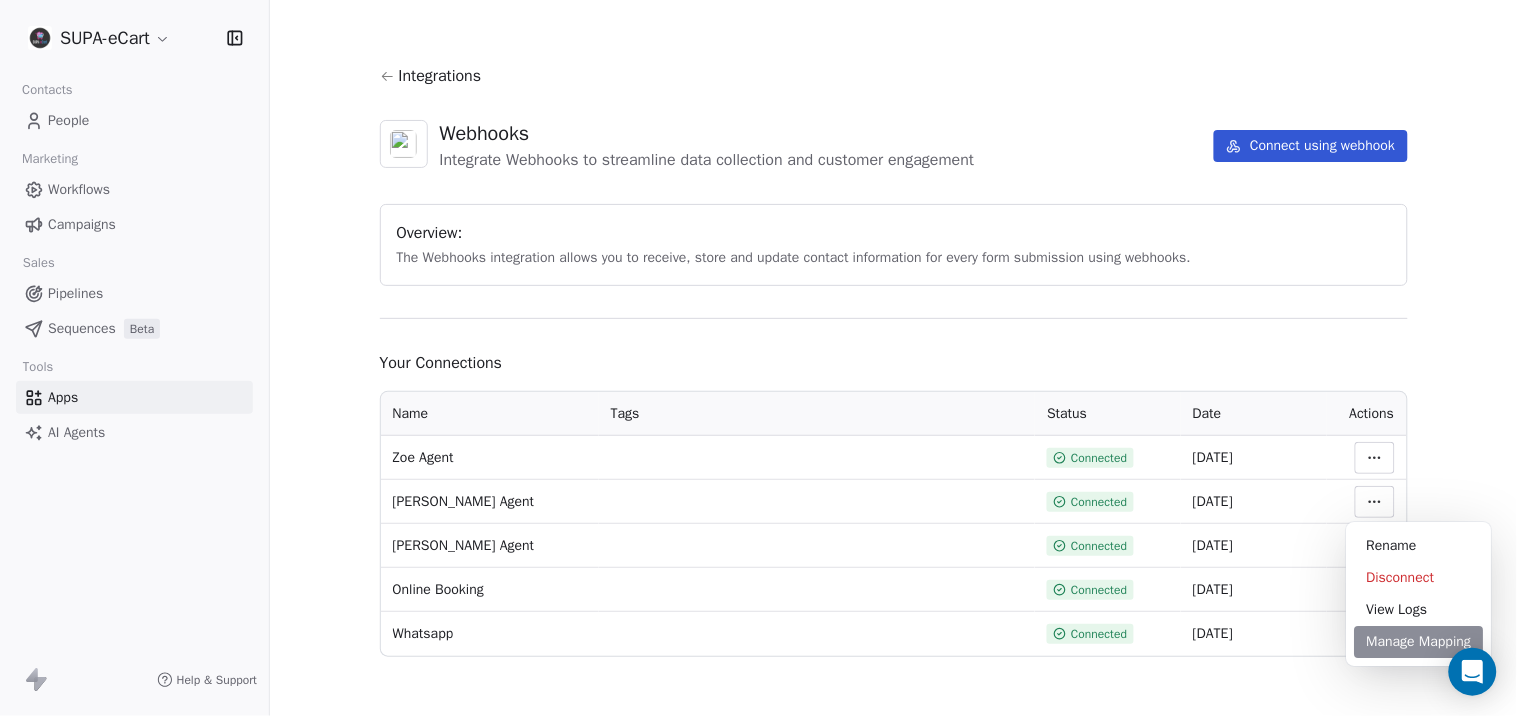 click on "Manage Mapping" at bounding box center (1419, 642) 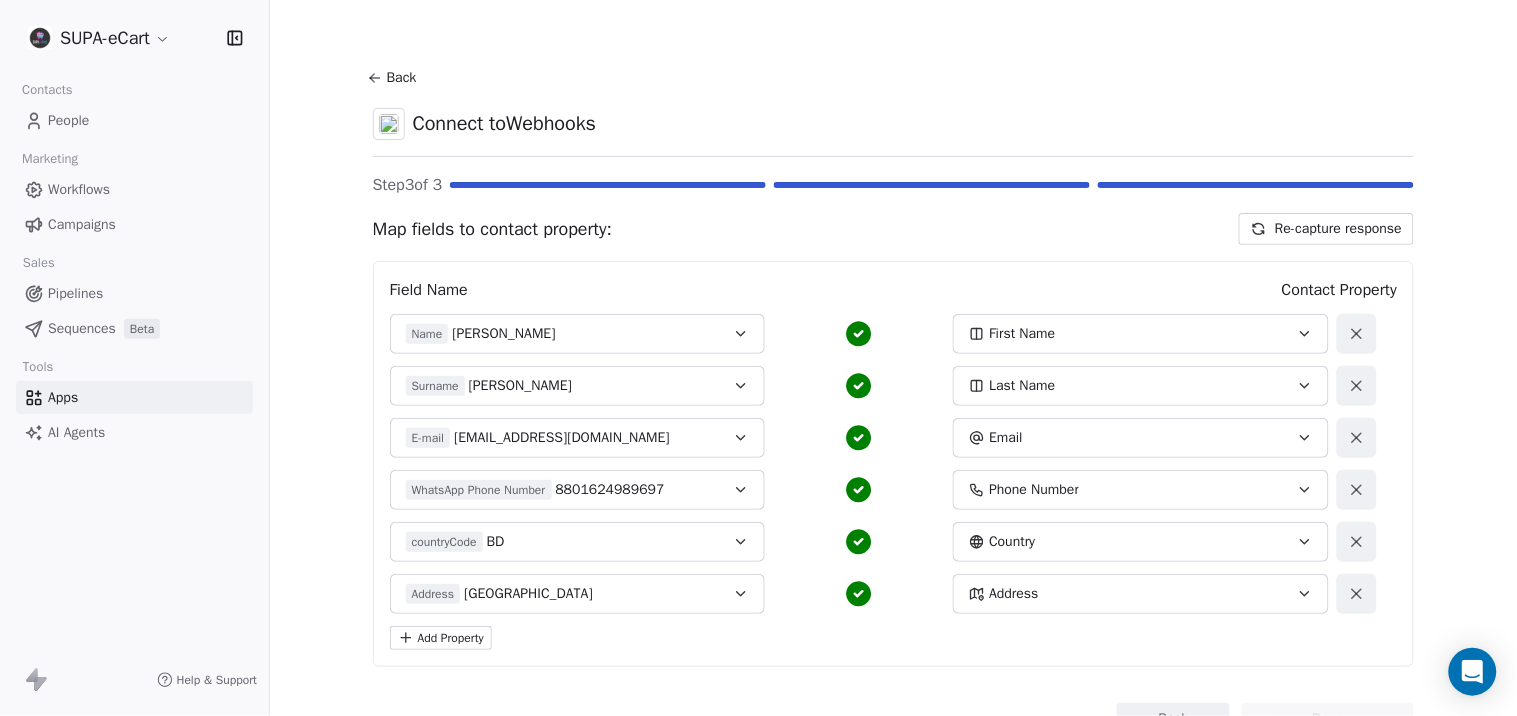 click on "Name [PERSON_NAME]" at bounding box center [560, 334] 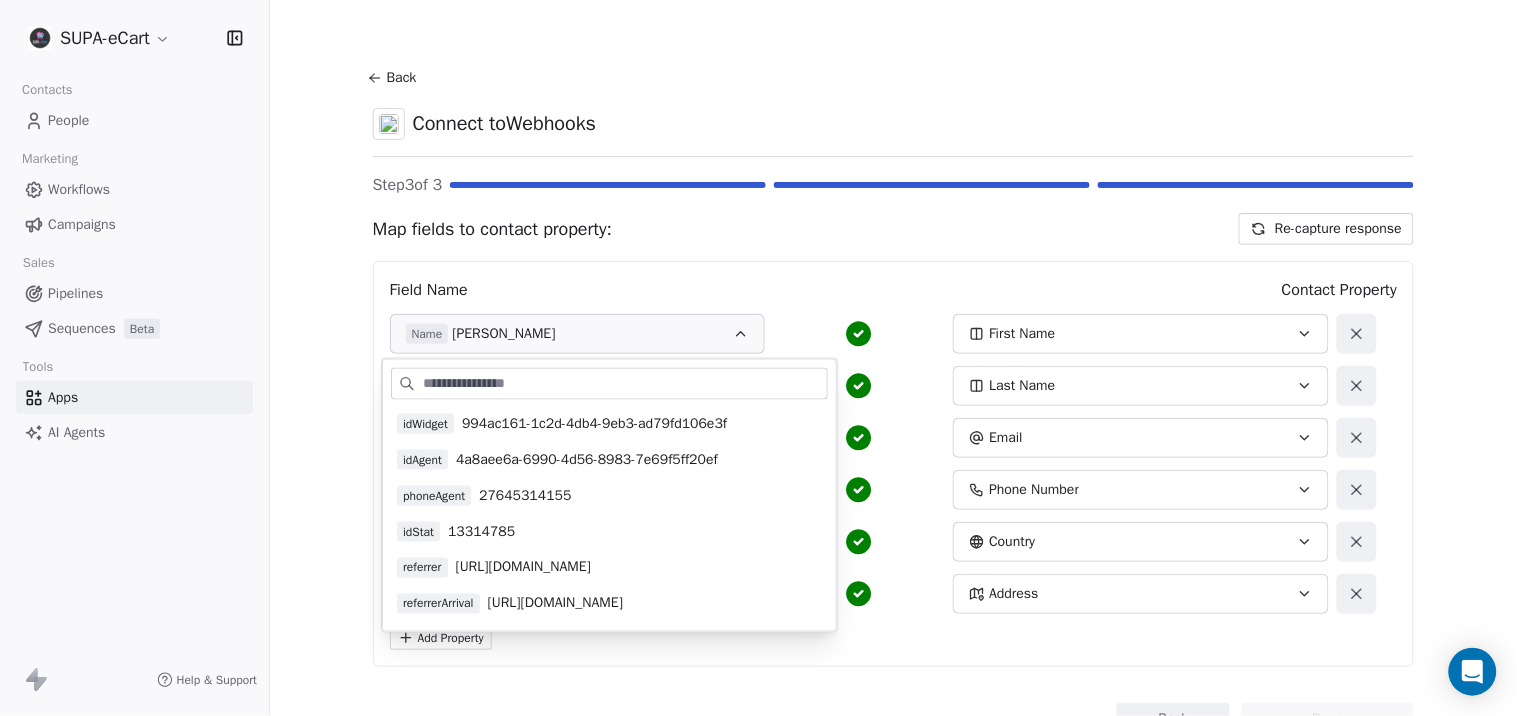click on "Name [PERSON_NAME]" at bounding box center (578, 334) 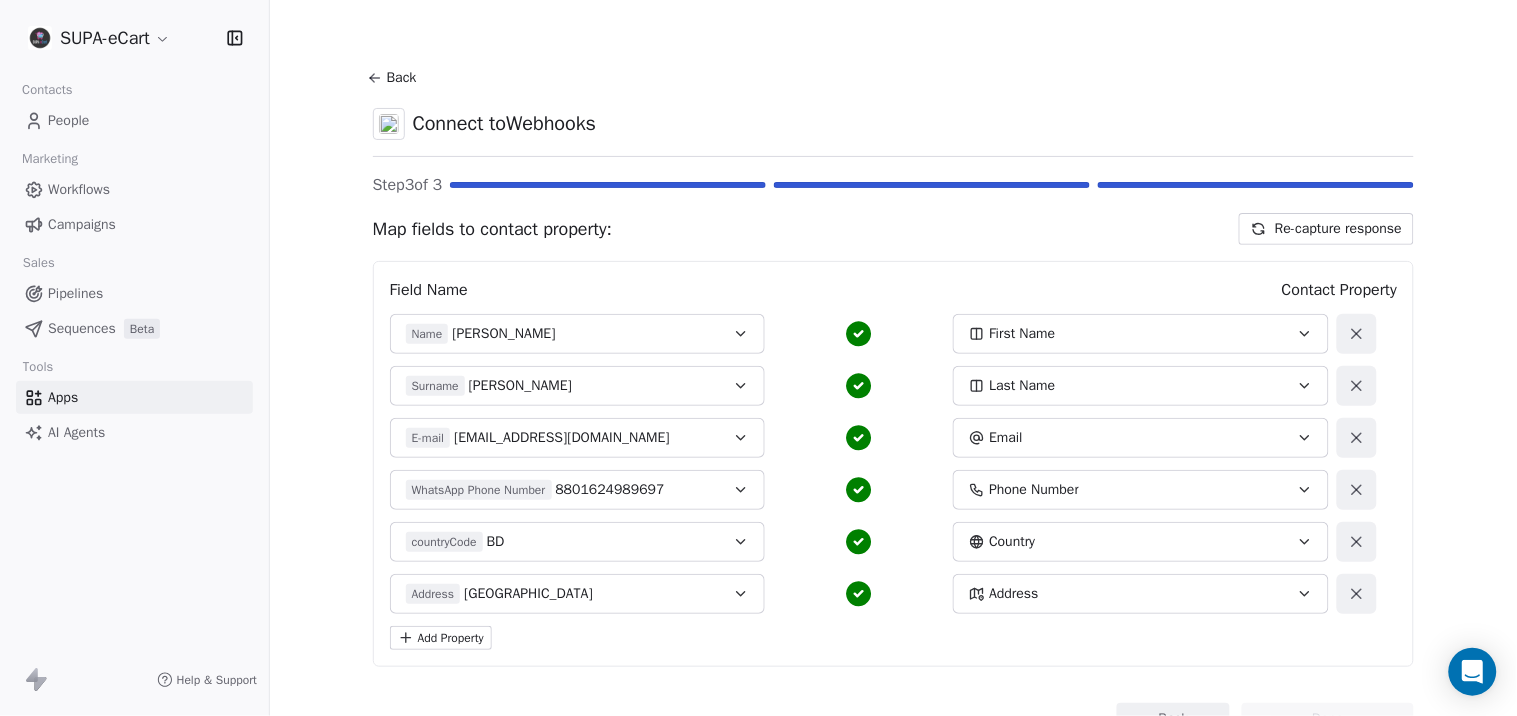 click 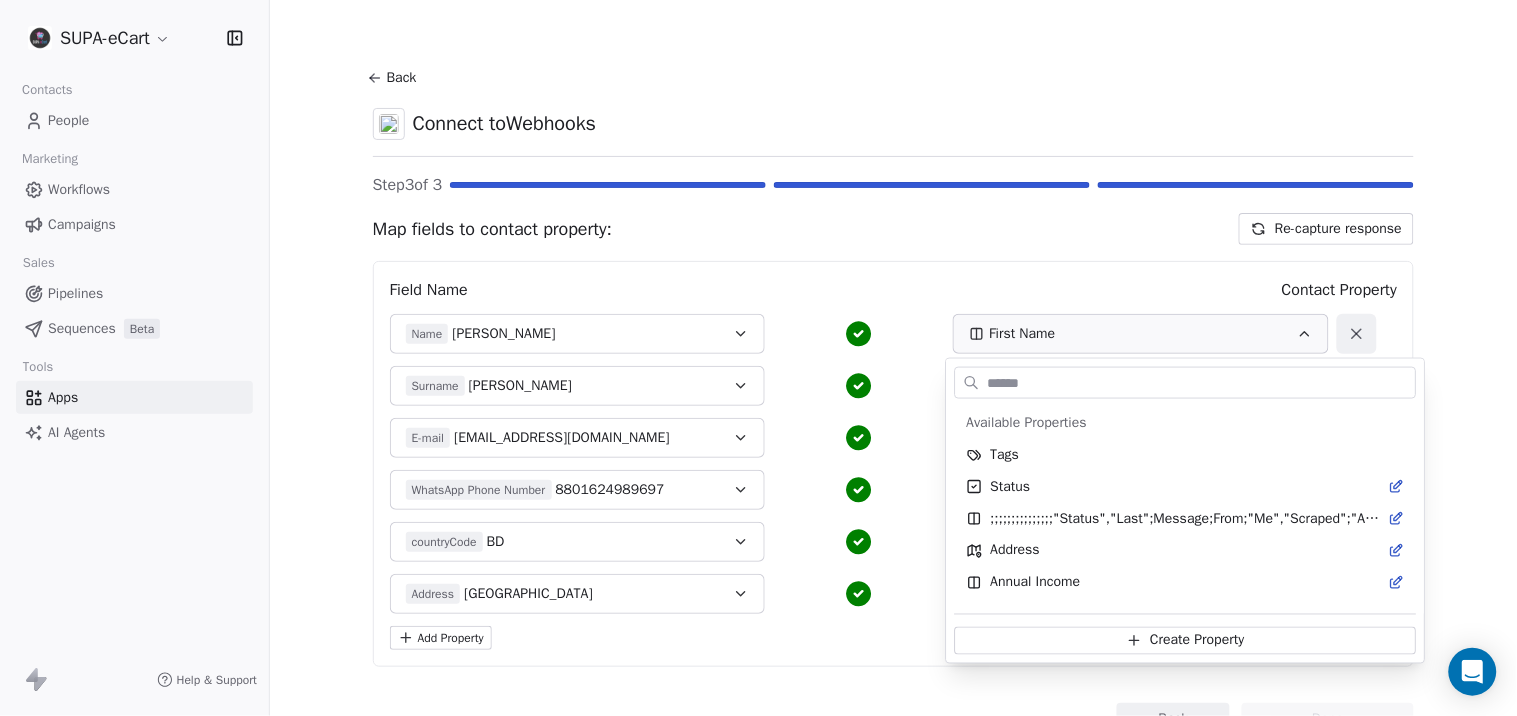 scroll, scrollTop: 441, scrollLeft: 0, axis: vertical 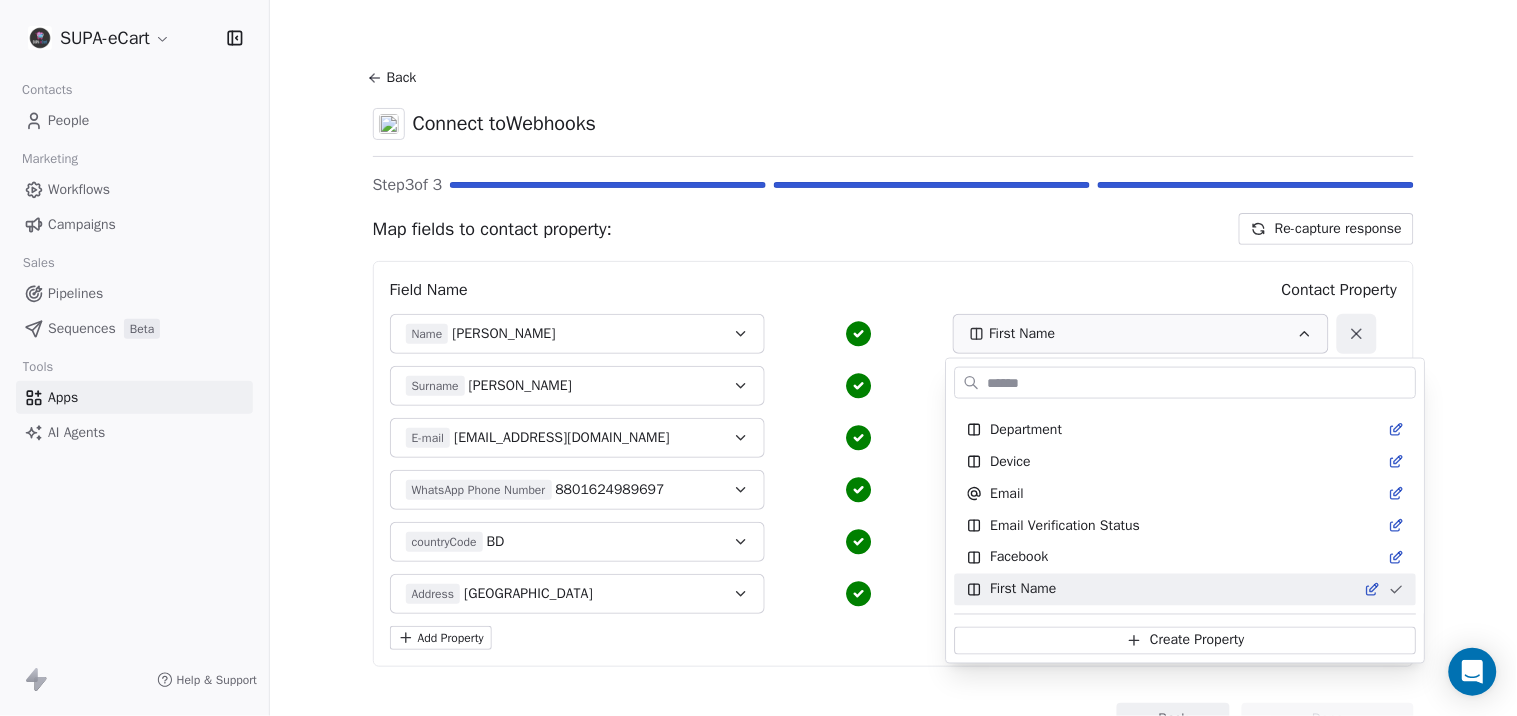 click on "SUPA-eCart Contacts People Marketing Workflows Campaigns Sales Pipelines Sequences Beta Tools Apps AI Agents Help & Support  Back Connect to  Webhooks Step  3  of 3 Map fields to contact property:  Re-capture response Field Name Contact Property Name [PERSON_NAME] First Name Surname [PERSON_NAME] Last Name E-mail [EMAIL_ADDRESS][DOMAIN_NAME] Email WhatsApp Phone Number 8801624989697 Phone Number countryCode BD Country Address [GEOGRAPHIC_DATA] Address  Add Property Back Done
Available Properties Tags Status ﻿;;;;;;;;;;;;;;;"Status","Last";Message;From;"Me","Scraped";"At"" Address Annual Income Annual Revenue Average Order Value Birthday Browser Contact Source Country Created Date Customer Lifetime Value Department Device Email Email Verification Status Facebook First Name First Purchase Date Full Name Gender Job Title Language Last Activity Date Last Name Last Abandoned Date Last Purchase Date LinkedIn Email Marketing Consent MRR Next Billing Date NPS Score Occupation Orders Count Phone Number Team Size Timezone" at bounding box center [758, 358] 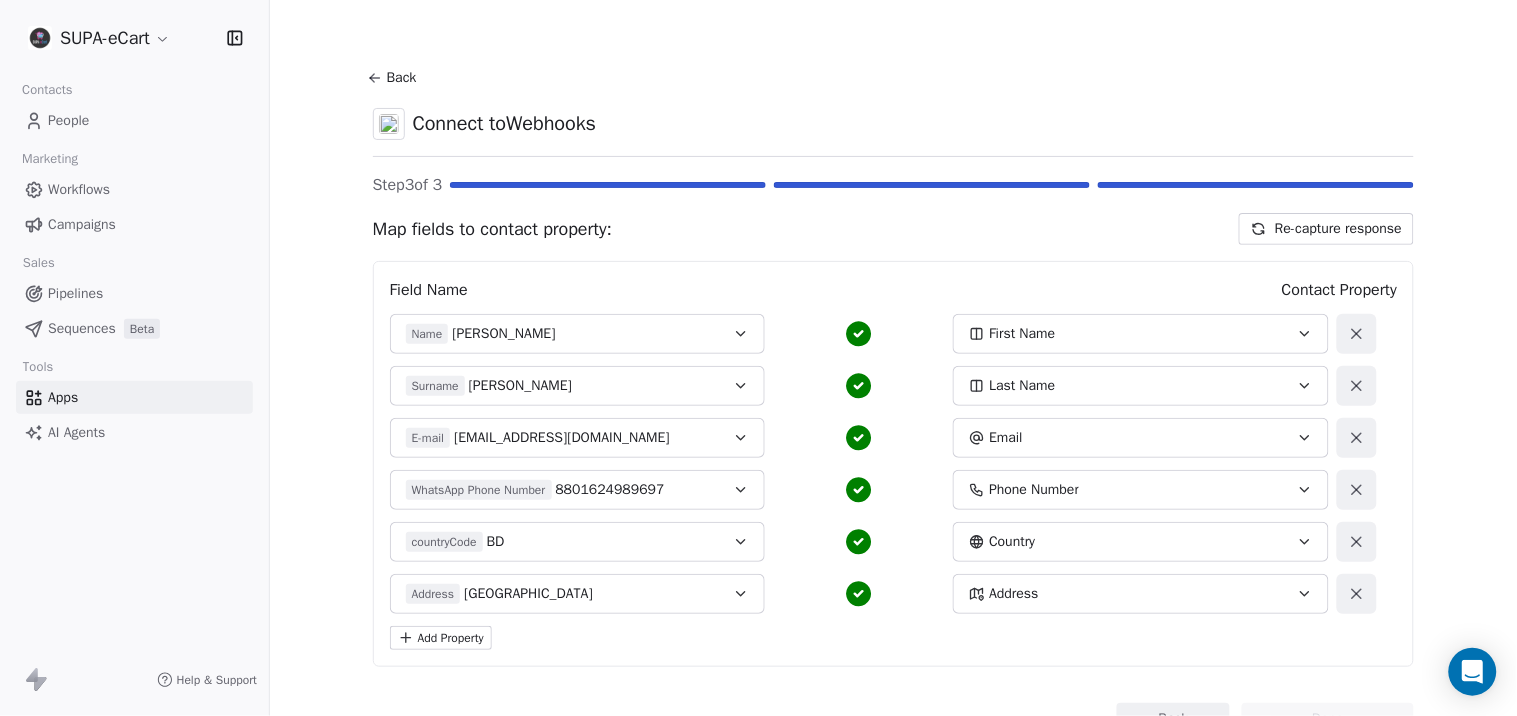 click on "[PERSON_NAME]" at bounding box center (503, 334) 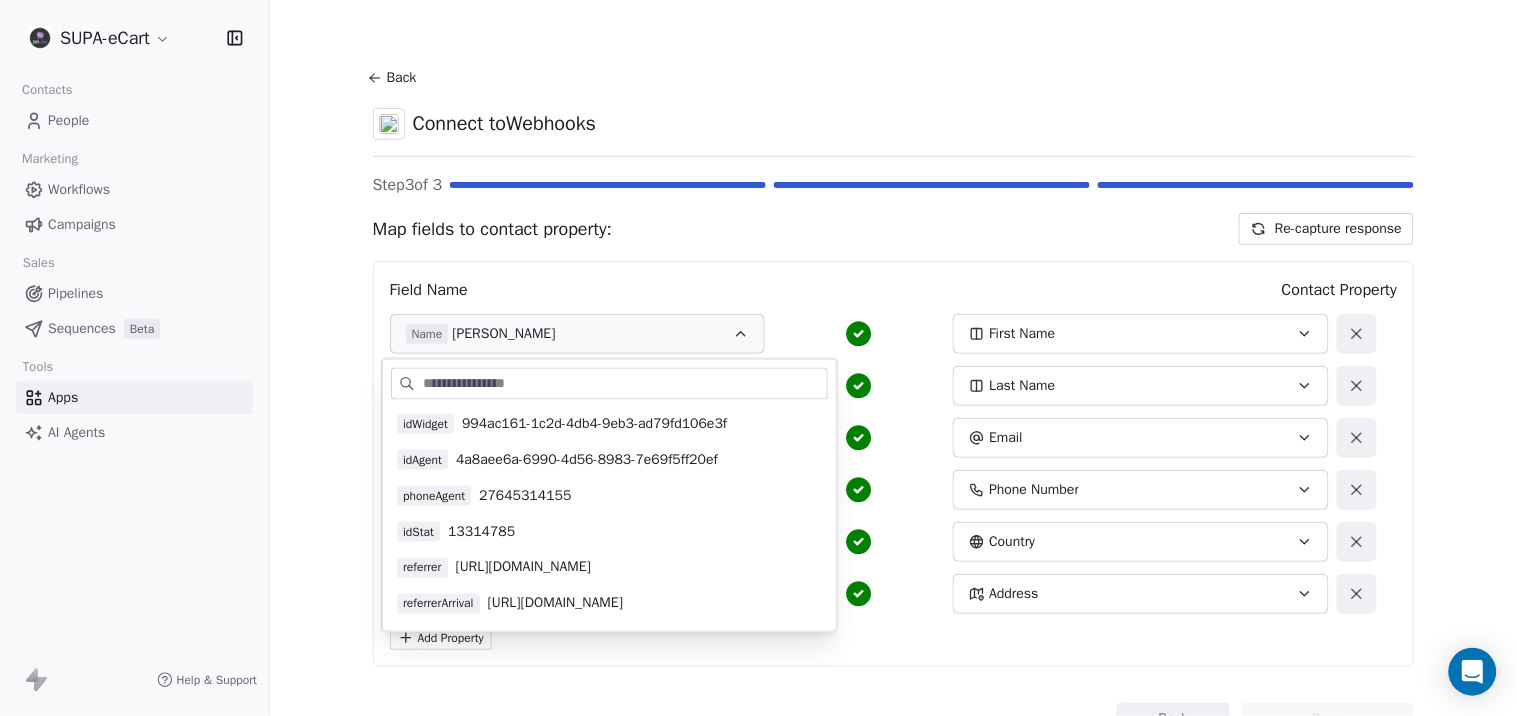 click on "[PERSON_NAME]" at bounding box center [503, 334] 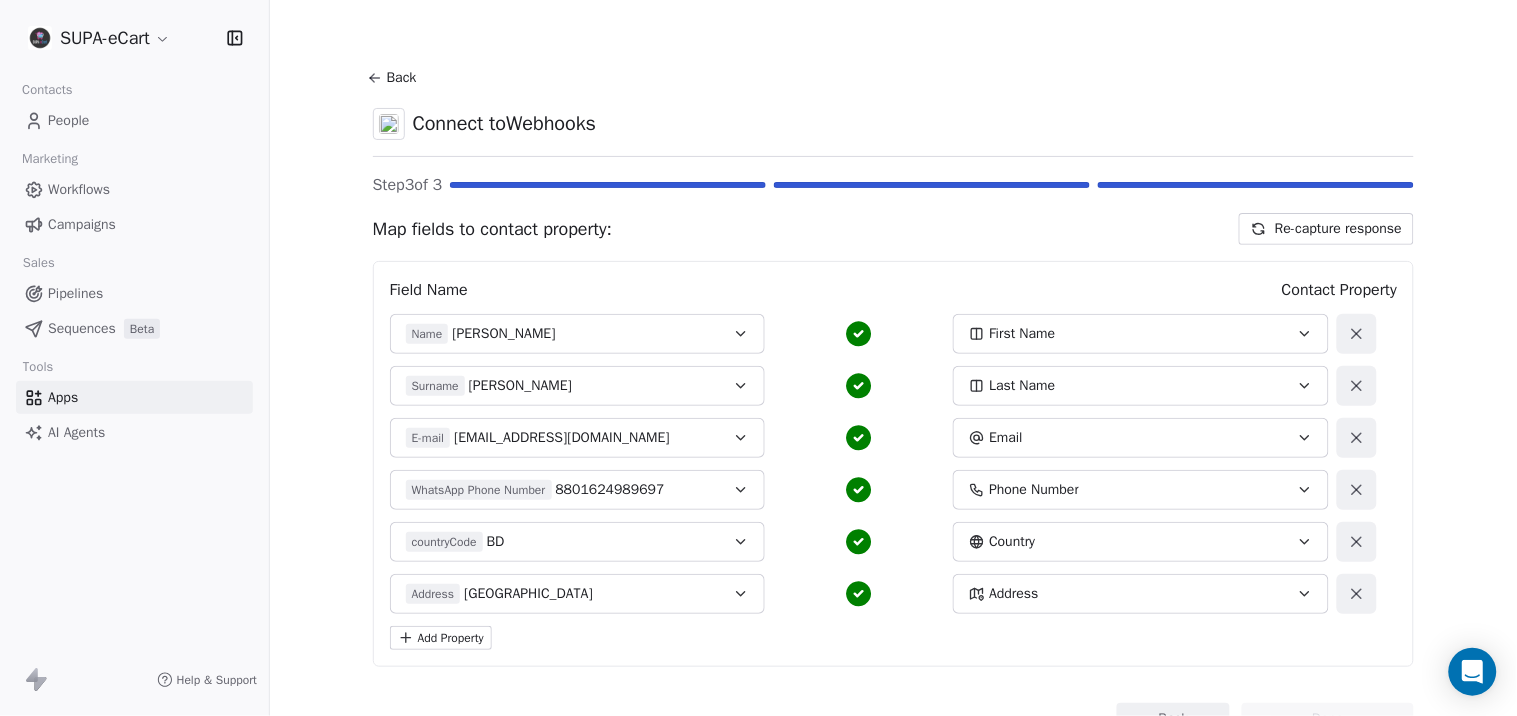 click on "Name [PERSON_NAME]" at bounding box center [578, 334] 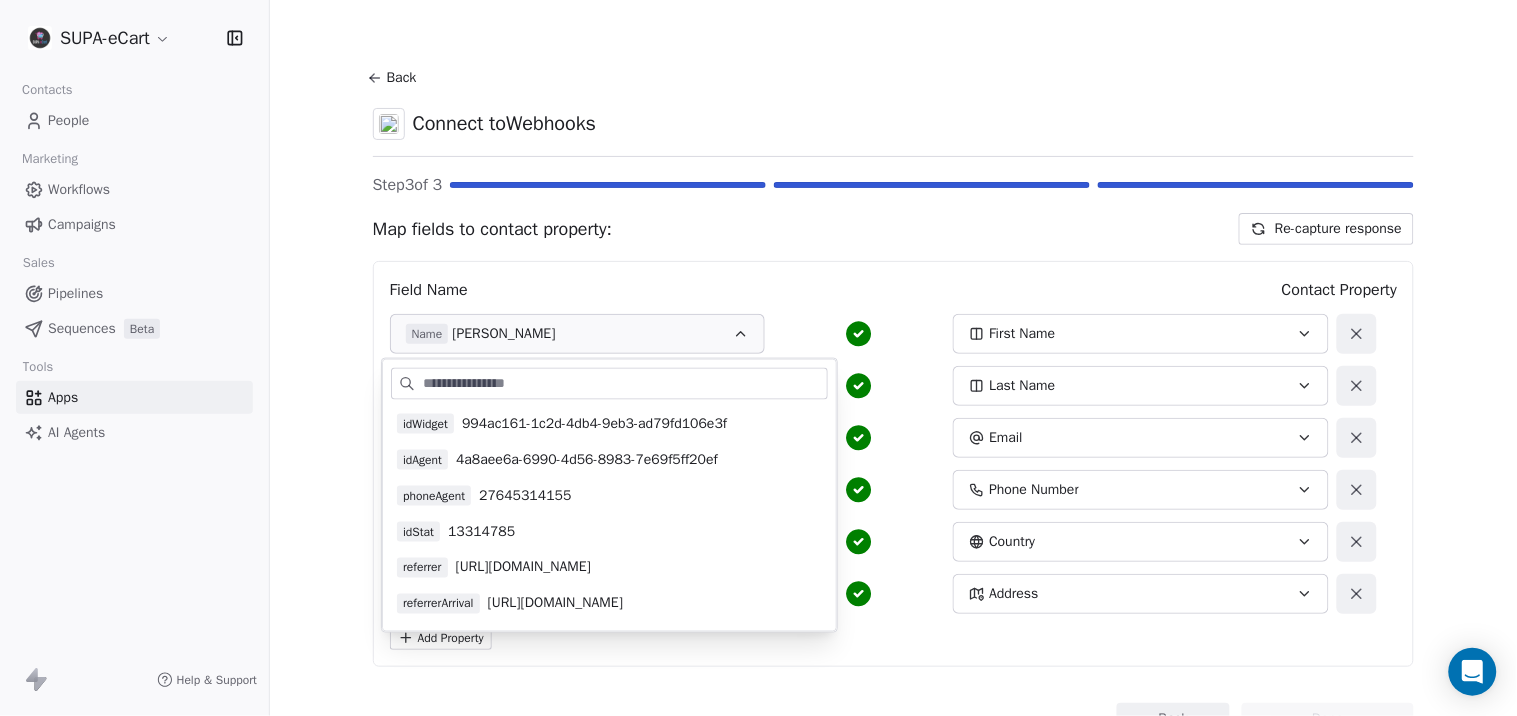 click on "Name [PERSON_NAME]" at bounding box center (578, 334) 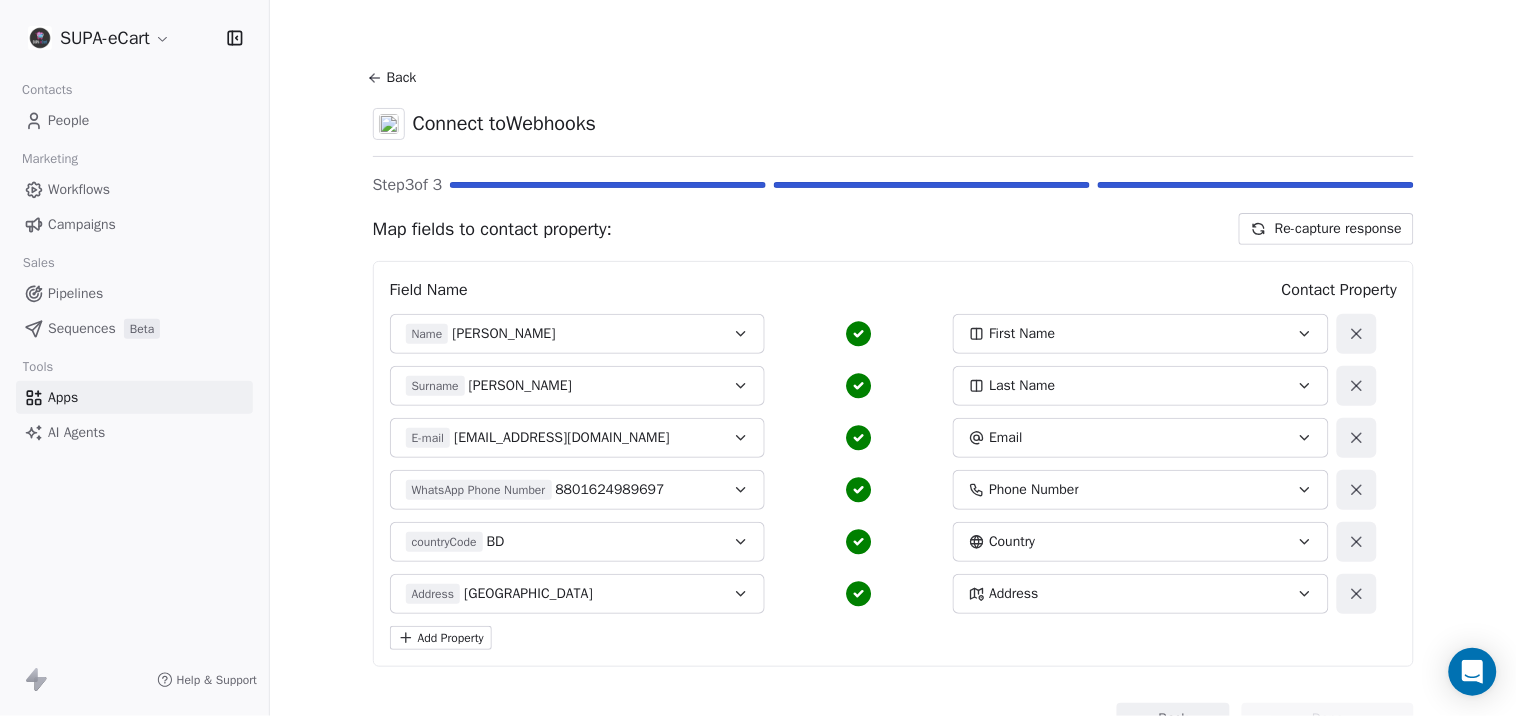 click on "[PERSON_NAME]" at bounding box center [503, 334] 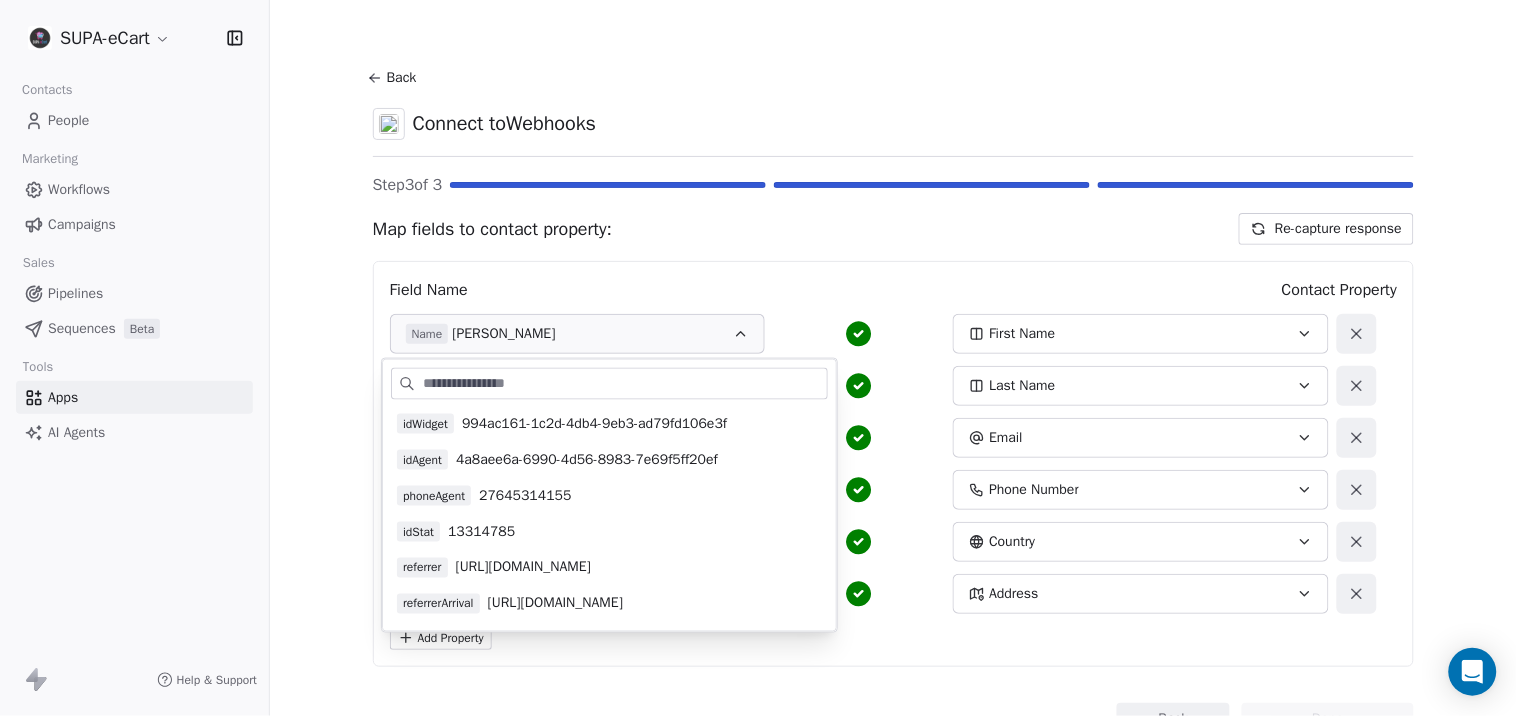 click on "[PERSON_NAME]" at bounding box center (503, 334) 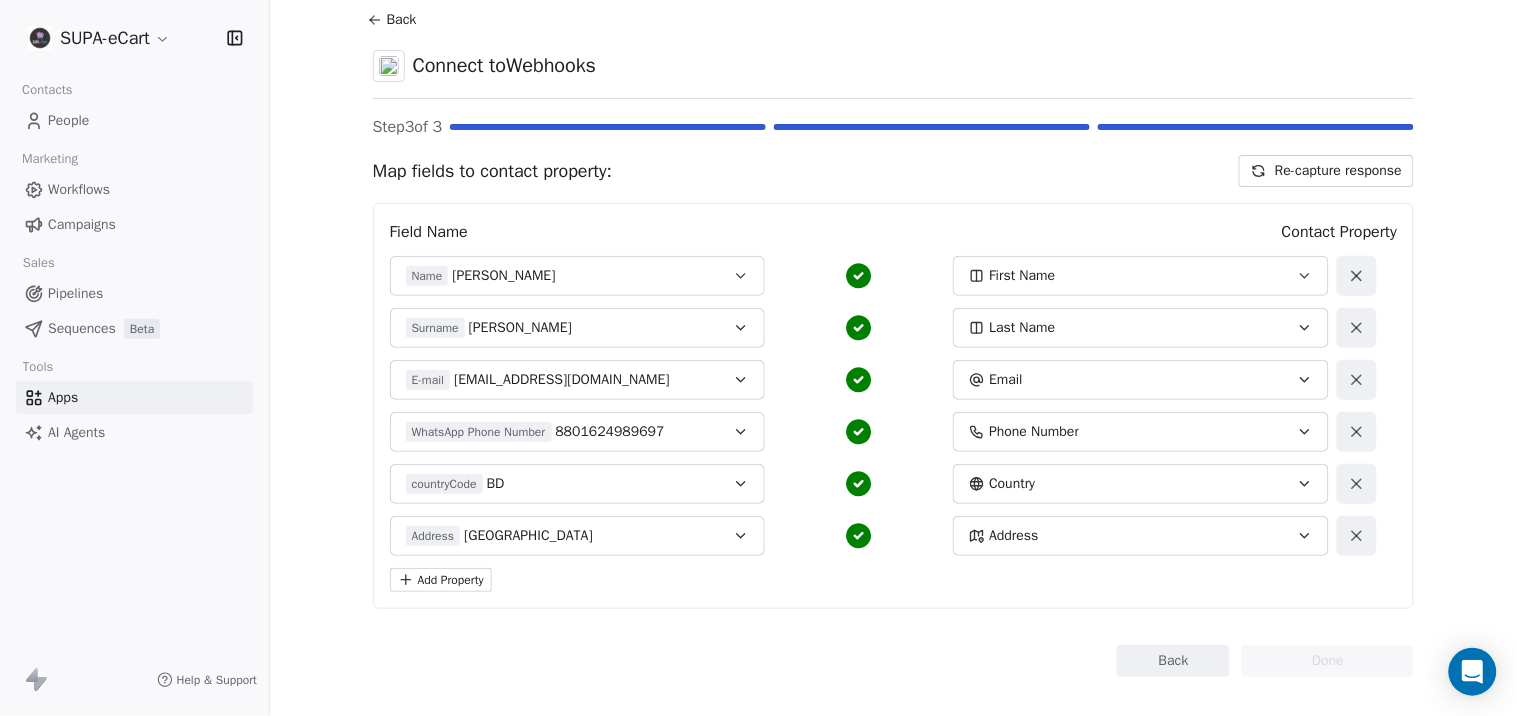 scroll, scrollTop: 82, scrollLeft: 0, axis: vertical 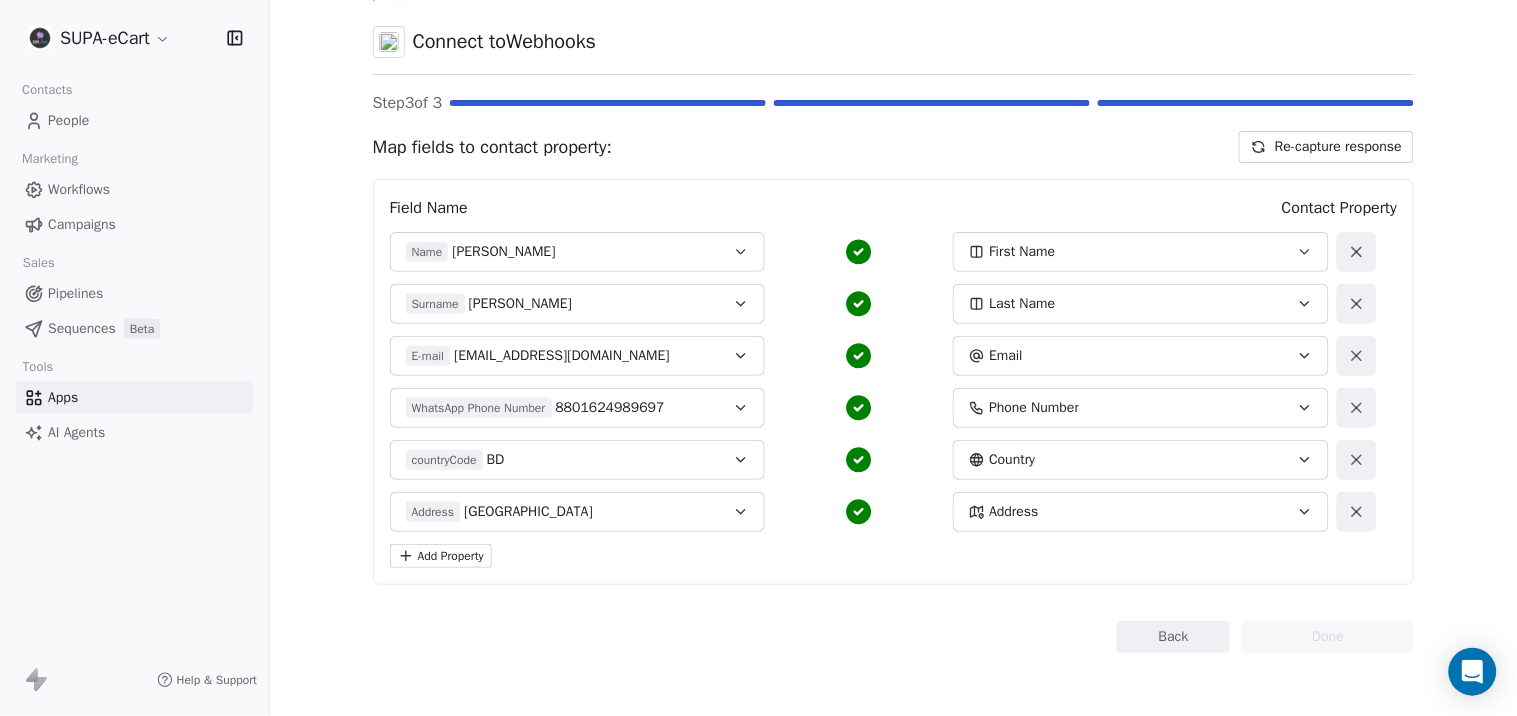 click on "Address" at bounding box center [1123, 512] 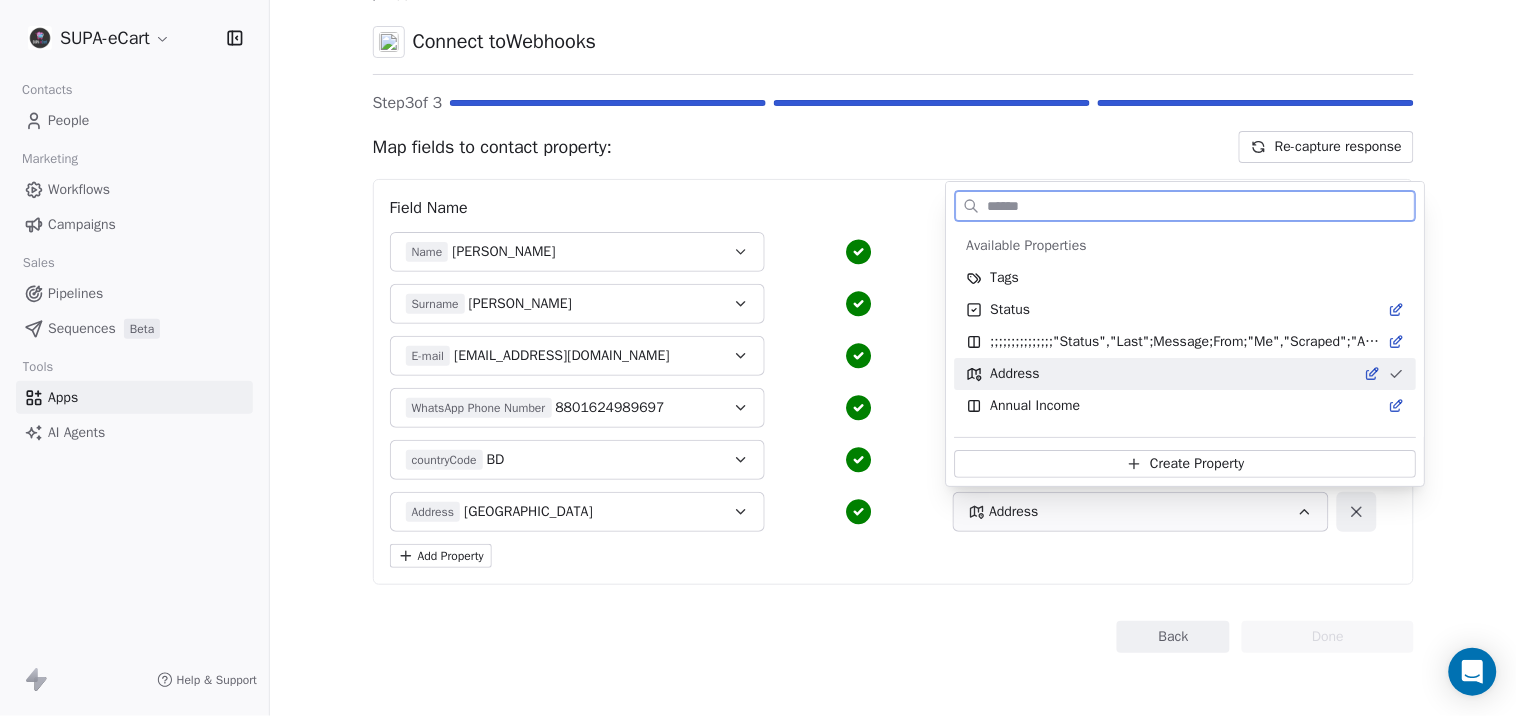 click 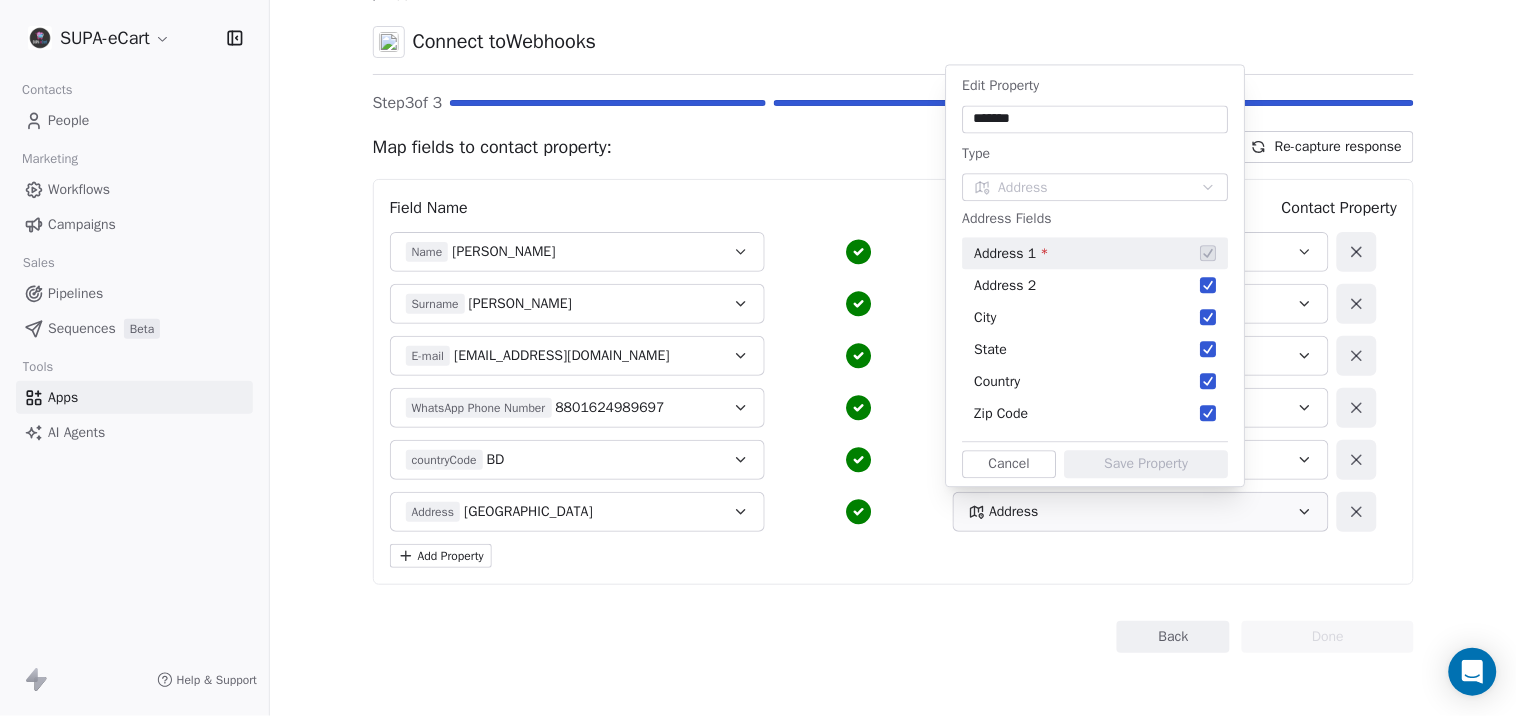 click on "Back Connect to  Webhooks Step  3  of 3 Map fields to contact property:  Re-capture response Field Name Contact Property Name [PERSON_NAME] First Name Surname [PERSON_NAME] Last Name E-mail [EMAIL_ADDRESS][DOMAIN_NAME] Email WhatsApp Phone Number 8801624989697 Phone Number countryCode BD Country Address [GEOGRAPHIC_DATA] Address  Add Property Back Done" at bounding box center (894, 317) 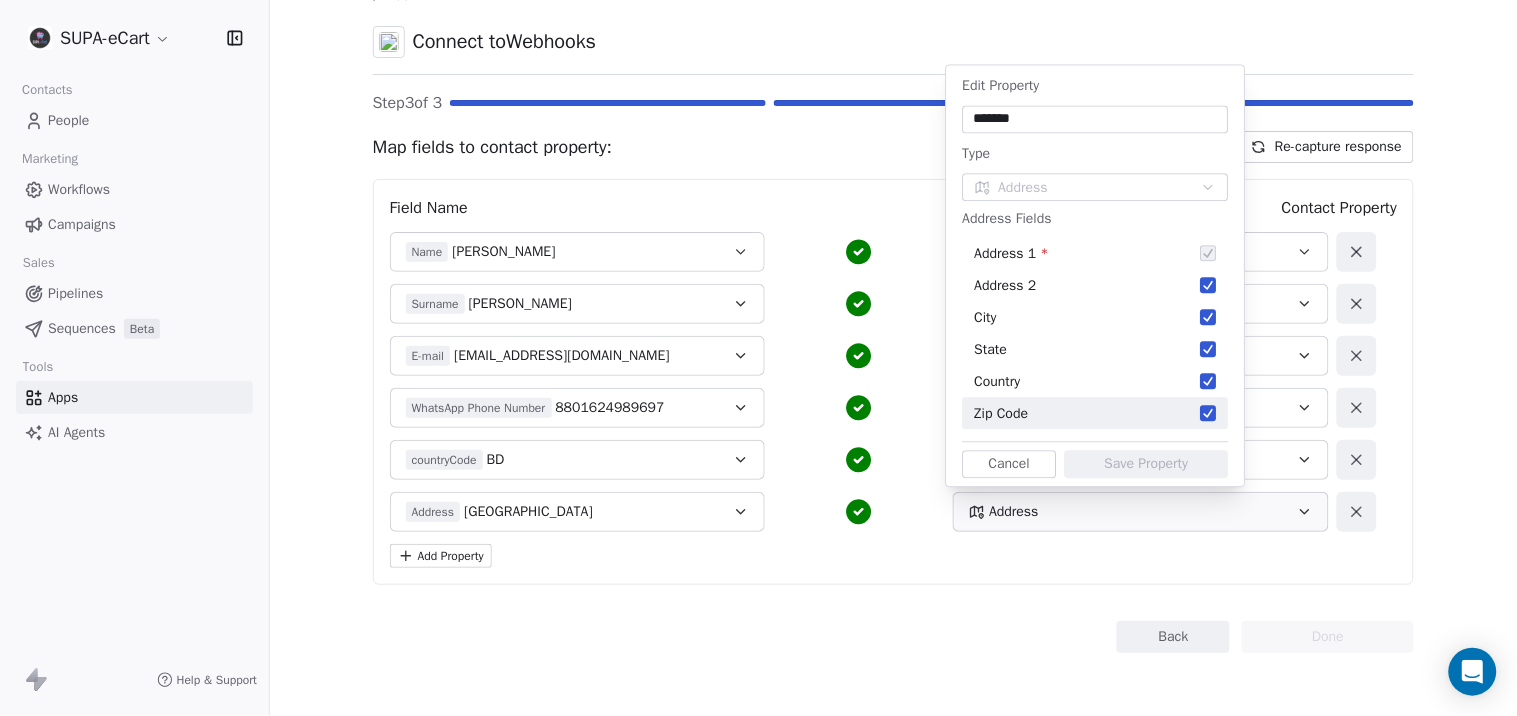 click on "Cancel" at bounding box center (1010, 464) 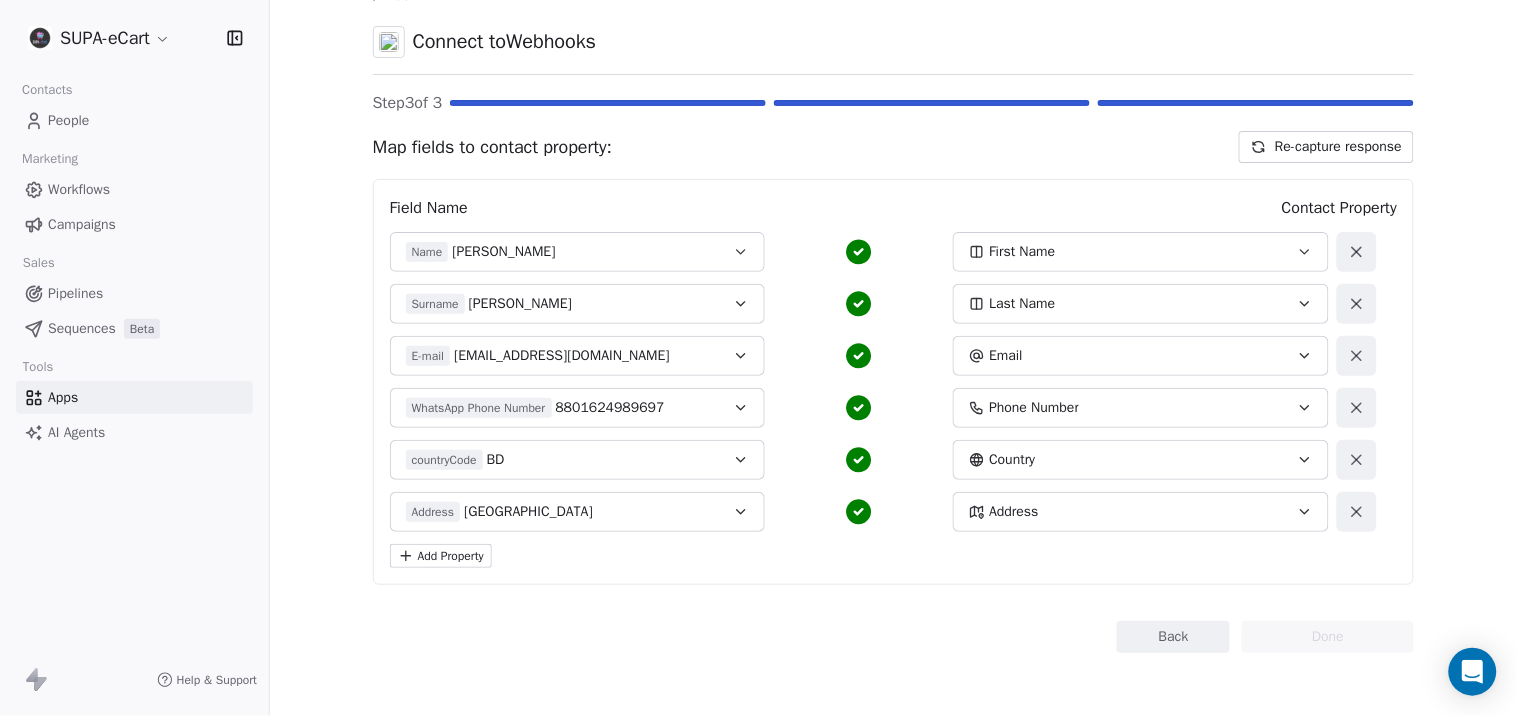 click on "Field Name Contact Property Name [PERSON_NAME] First Name Surname [PERSON_NAME] Last Name E-mail [EMAIL_ADDRESS][DOMAIN_NAME] Email WhatsApp Phone Number 8801624989697 Phone Number countryCode BD Country Address [GEOGRAPHIC_DATA] Address  Add Property" at bounding box center (894, 382) 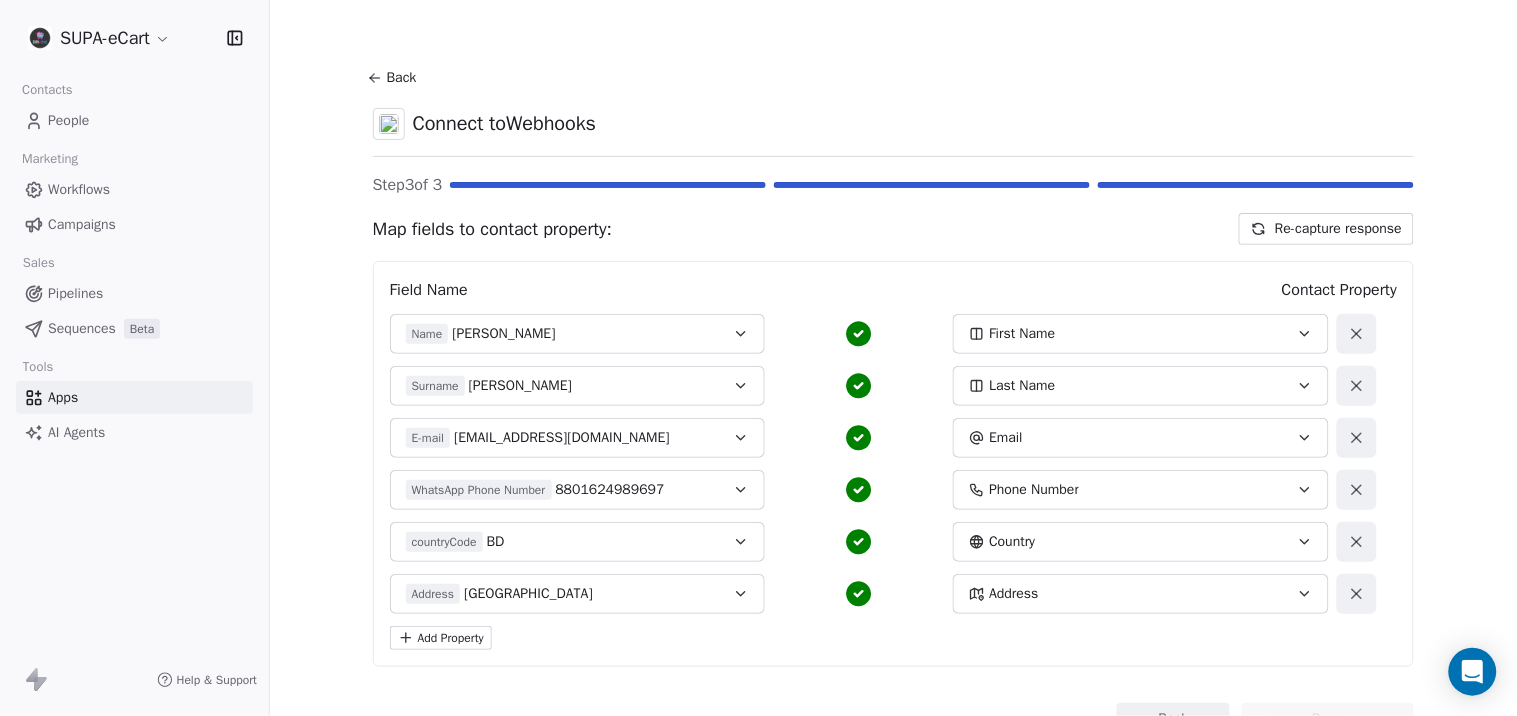 click on "Back Connect to  Webhooks Step  3  of 3 Map fields to contact property:  Re-capture response Field Name Contact Property Name [PERSON_NAME] First Name Surname [PERSON_NAME] Last Name E-mail [EMAIL_ADDRESS][DOMAIN_NAME] Email WhatsApp Phone Number 8801624989697 Phone Number countryCode BD Country Address [GEOGRAPHIC_DATA] Address  Add Property Back Done" at bounding box center (894, 399) 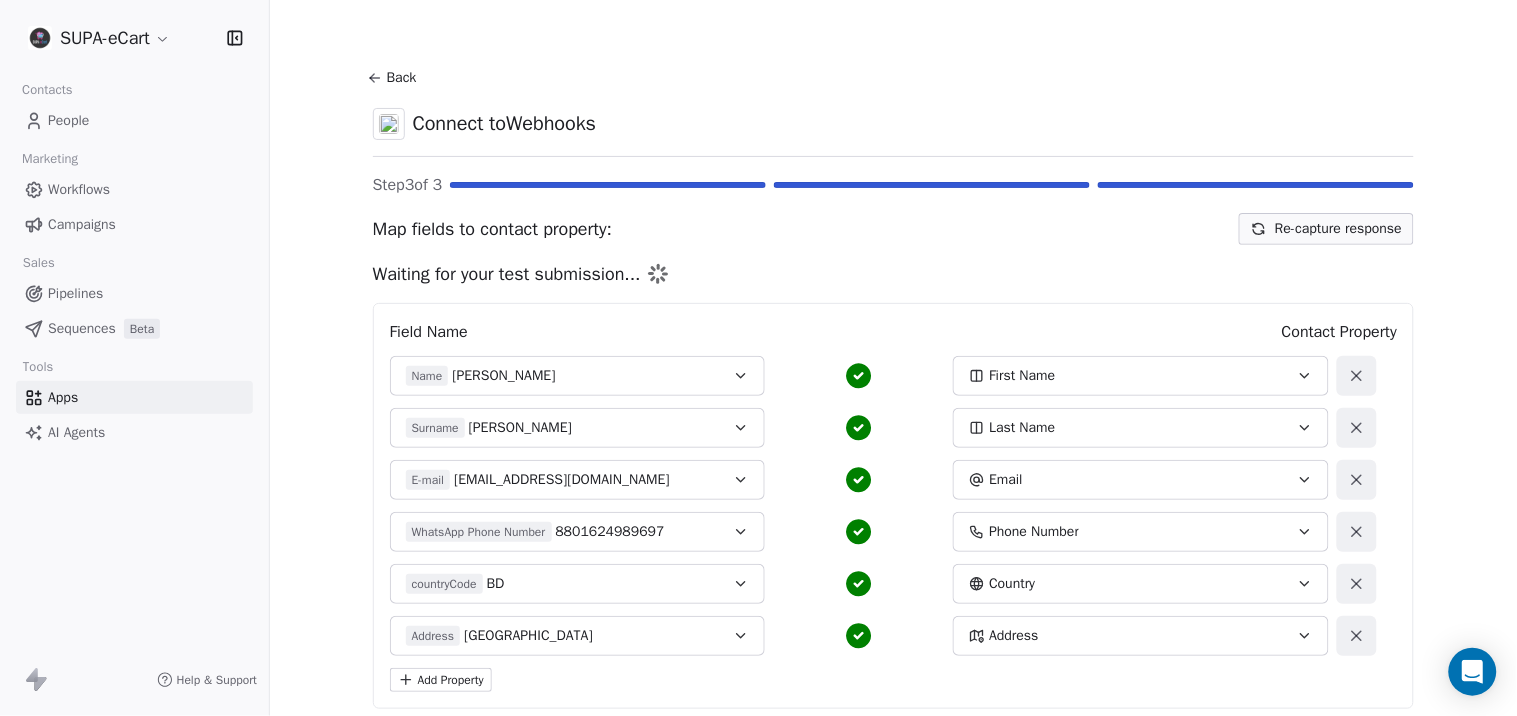 click on "Back" at bounding box center [395, 78] 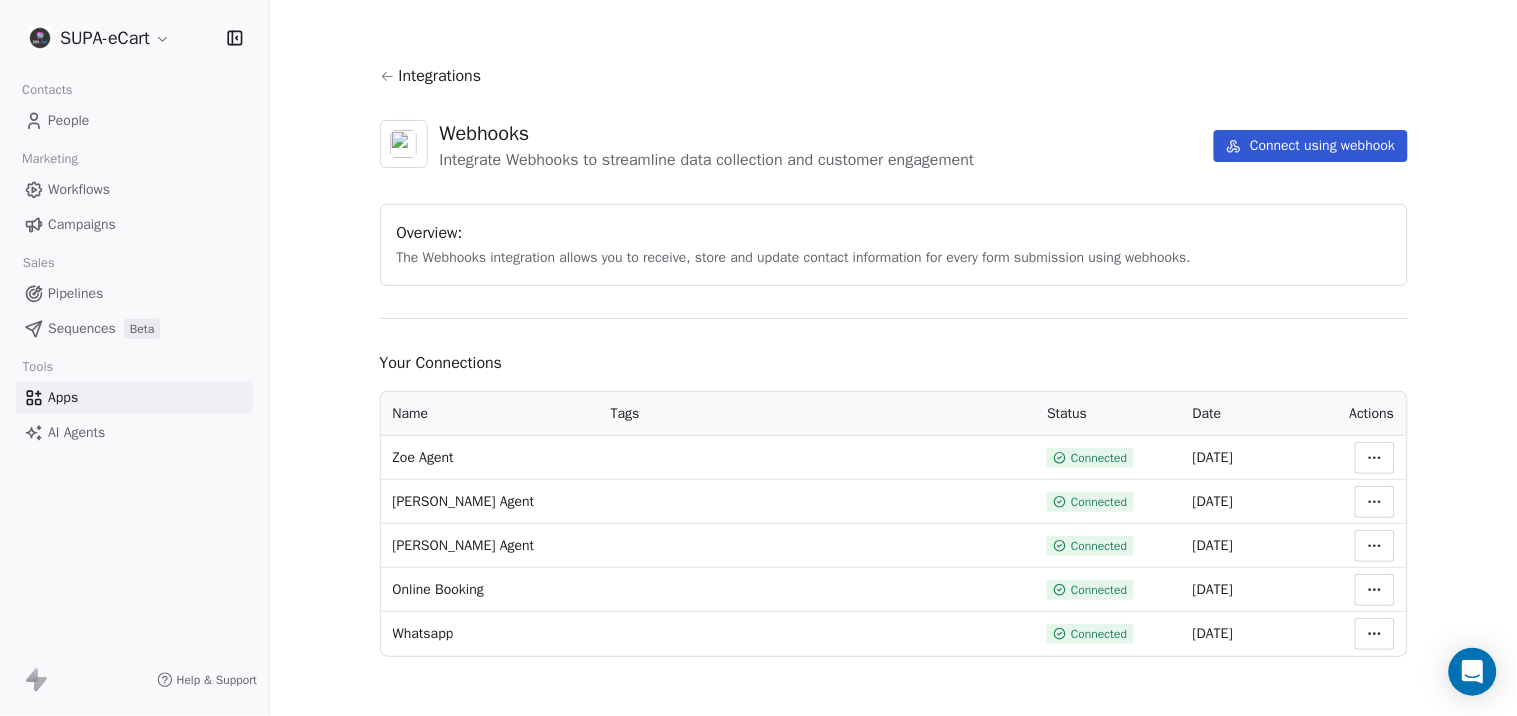 click on "Integrations Webhooks Integrate Webhooks to streamline data collection and customer engagement Connect using webhook Overview: The Webhooks integration allows you to receive, store and update contact information for every form submission using webhooks. Your Connections Name Tags Status Date Actions Zoe Agent Connected [DATE] [PERSON_NAME] Agent Connected [DATE]  [PERSON_NAME] Agent Connected [DATE] Online Booking Connected [DATE] Whatsapp Connected [DATE]" at bounding box center [893, 358] 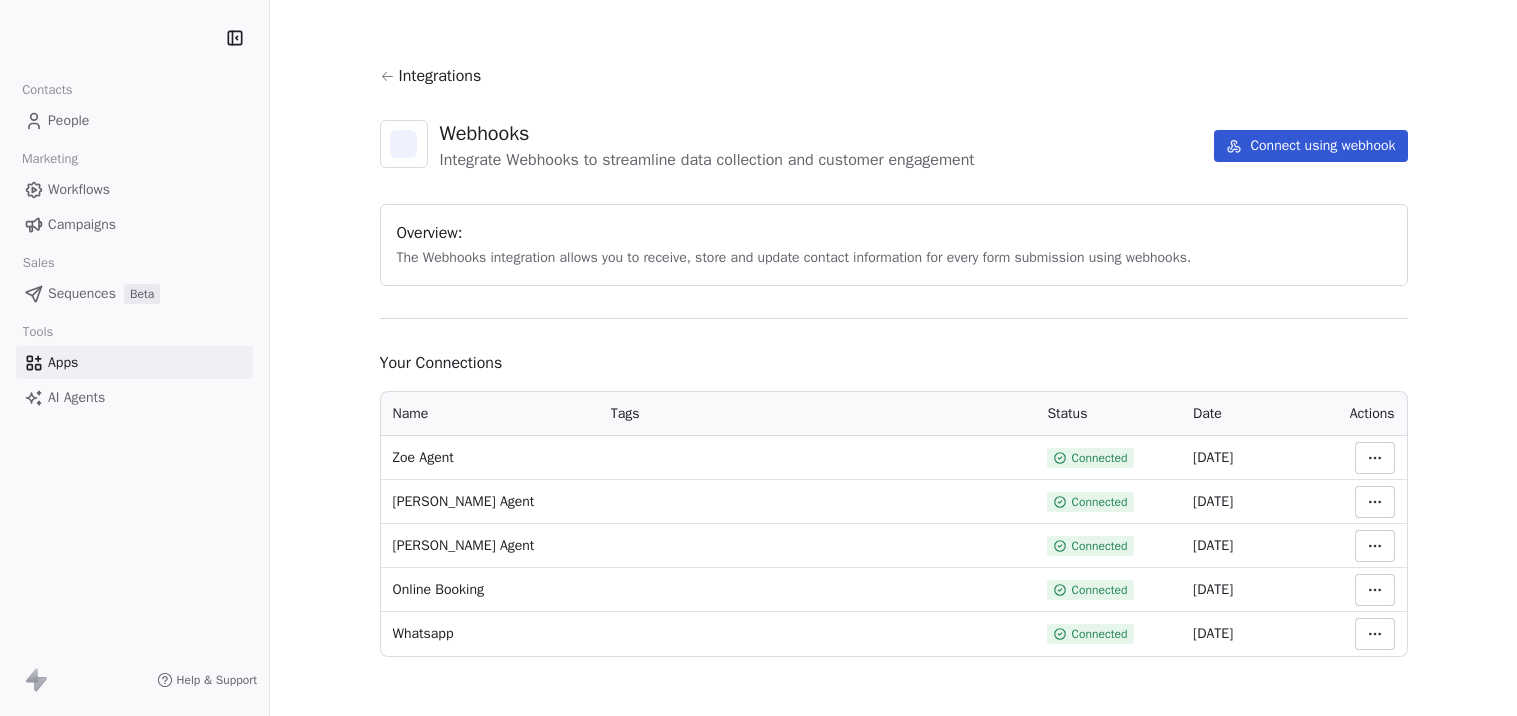 scroll, scrollTop: 0, scrollLeft: 0, axis: both 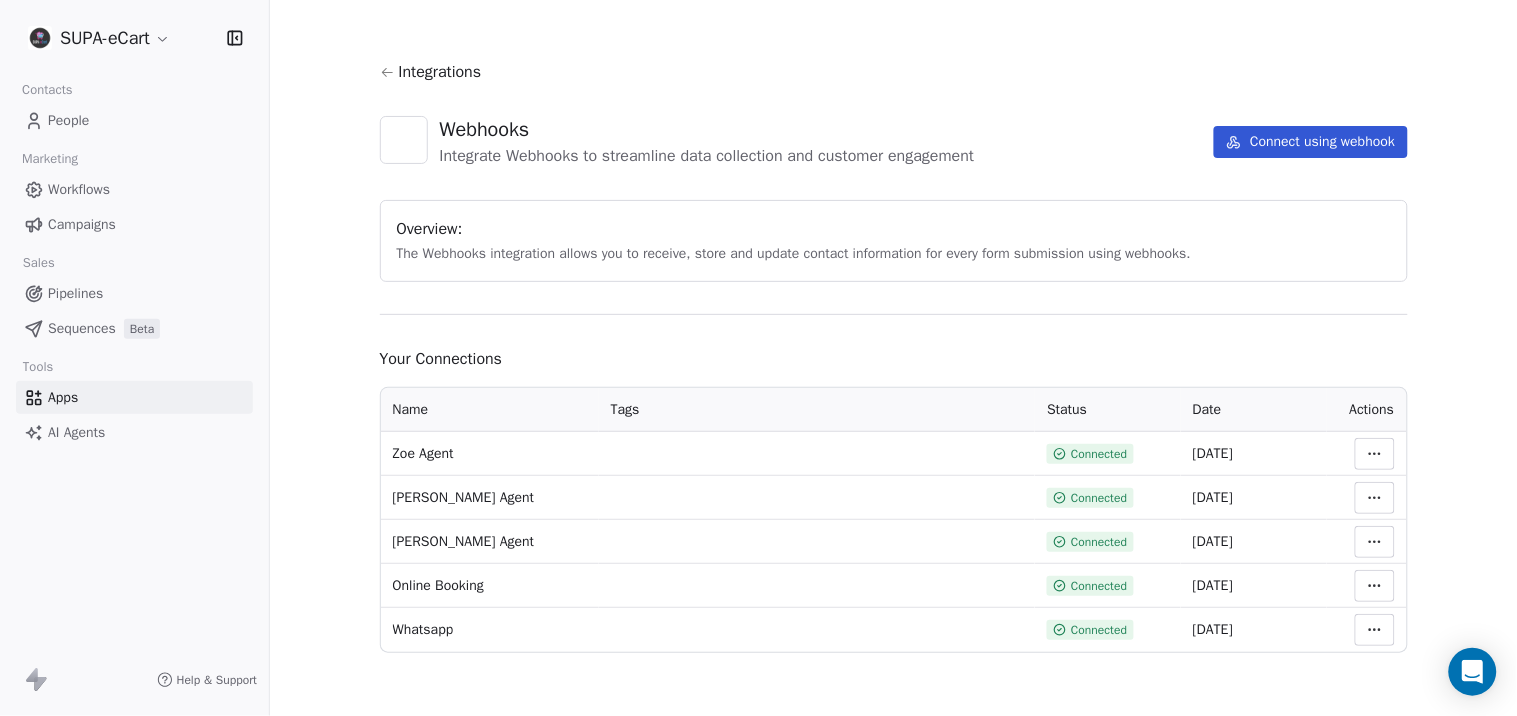 click on "SUPA-eCart Contacts People Marketing Workflows Campaigns Sales Pipelines Sequences Beta Tools Apps AI Agents Help & Support Integrations Webhooks Integrate Webhooks to streamline data collection and customer engagement Connect using webhook Overview: The Webhooks integration allows you to receive, store and update contact information for every form submission using webhooks. Your Connections Name Tags Status Date Actions Zoe Agent Connected [DATE] [PERSON_NAME] Agent Connected [DATE]  [PERSON_NAME] Agent Connected [DATE] Online Booking Connected [DATE] Whatsapp Connected [DATE]" at bounding box center (758, 358) 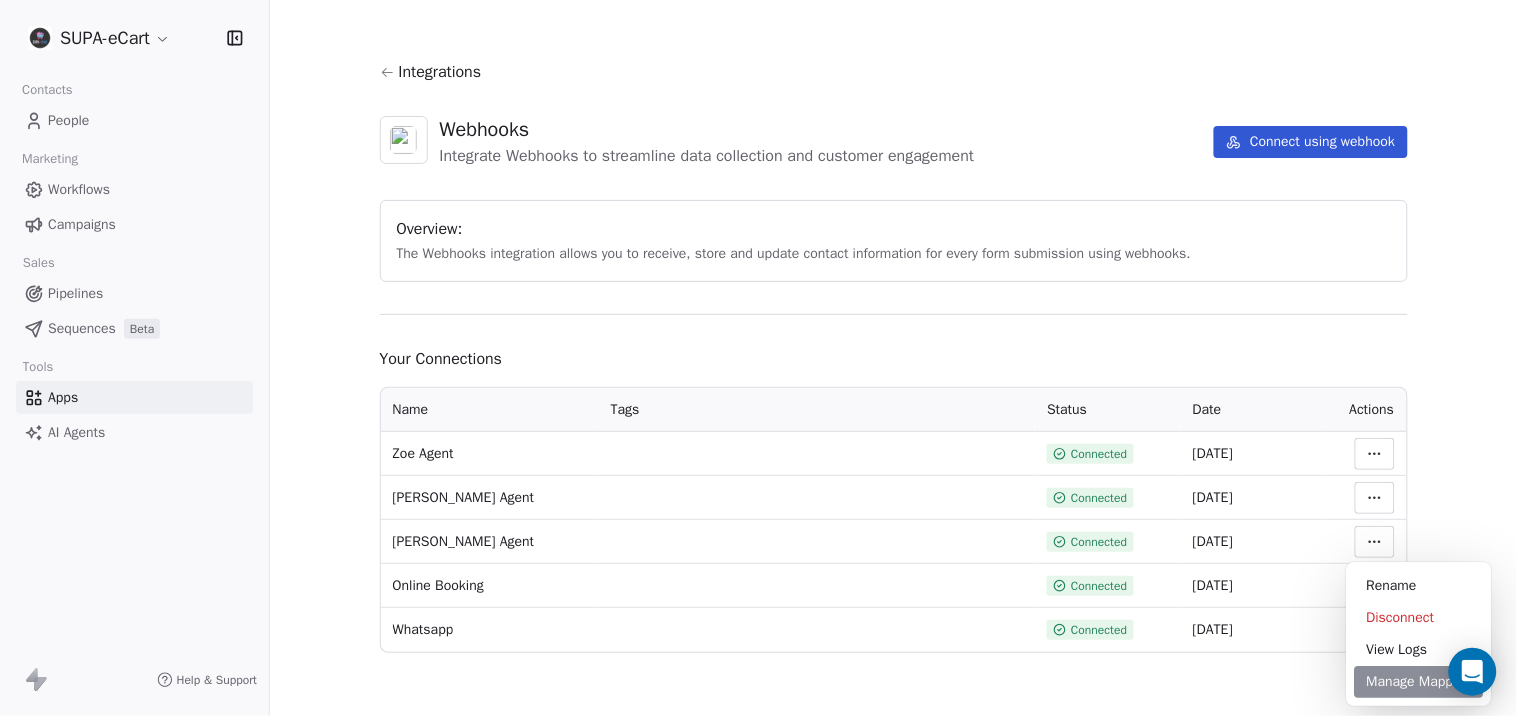 click on "Manage Mapping" at bounding box center (1419, 682) 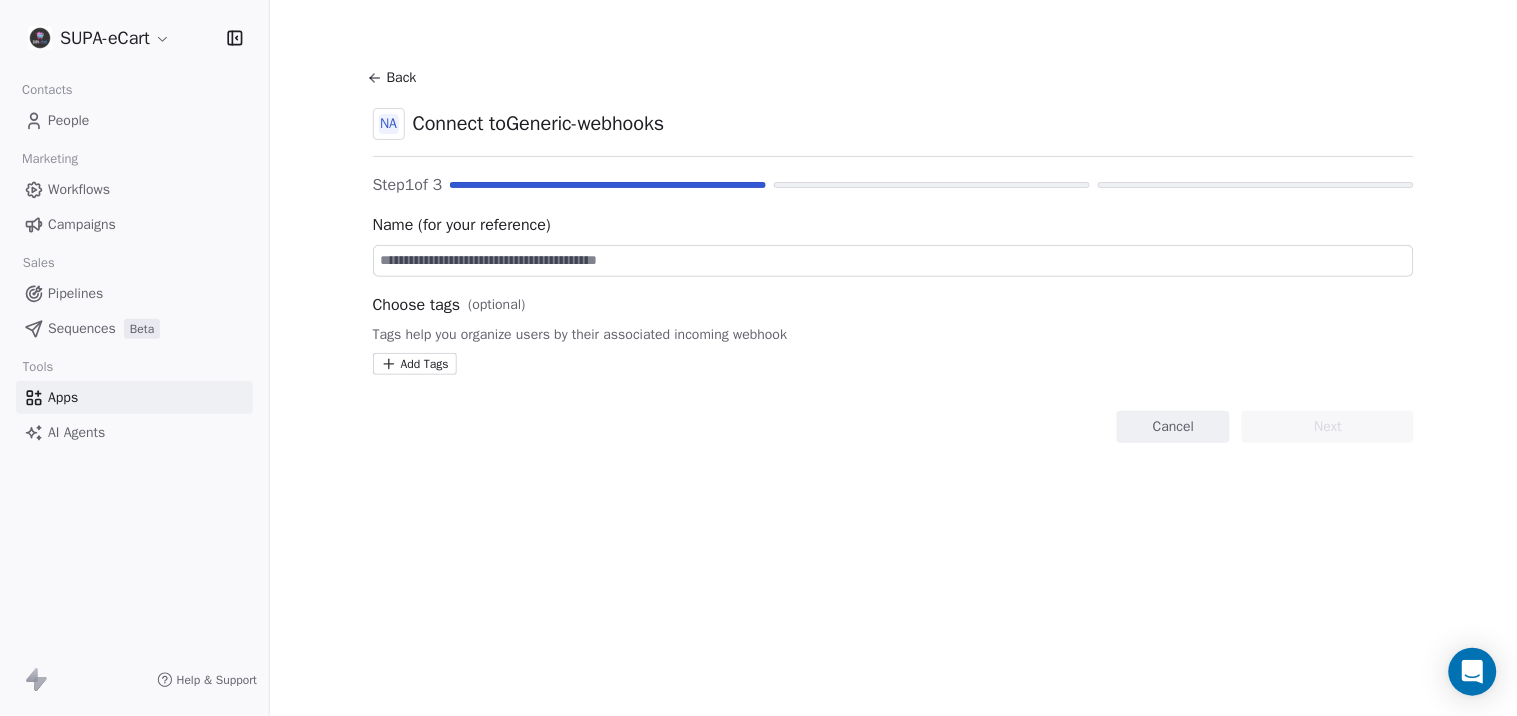 scroll, scrollTop: 0, scrollLeft: 0, axis: both 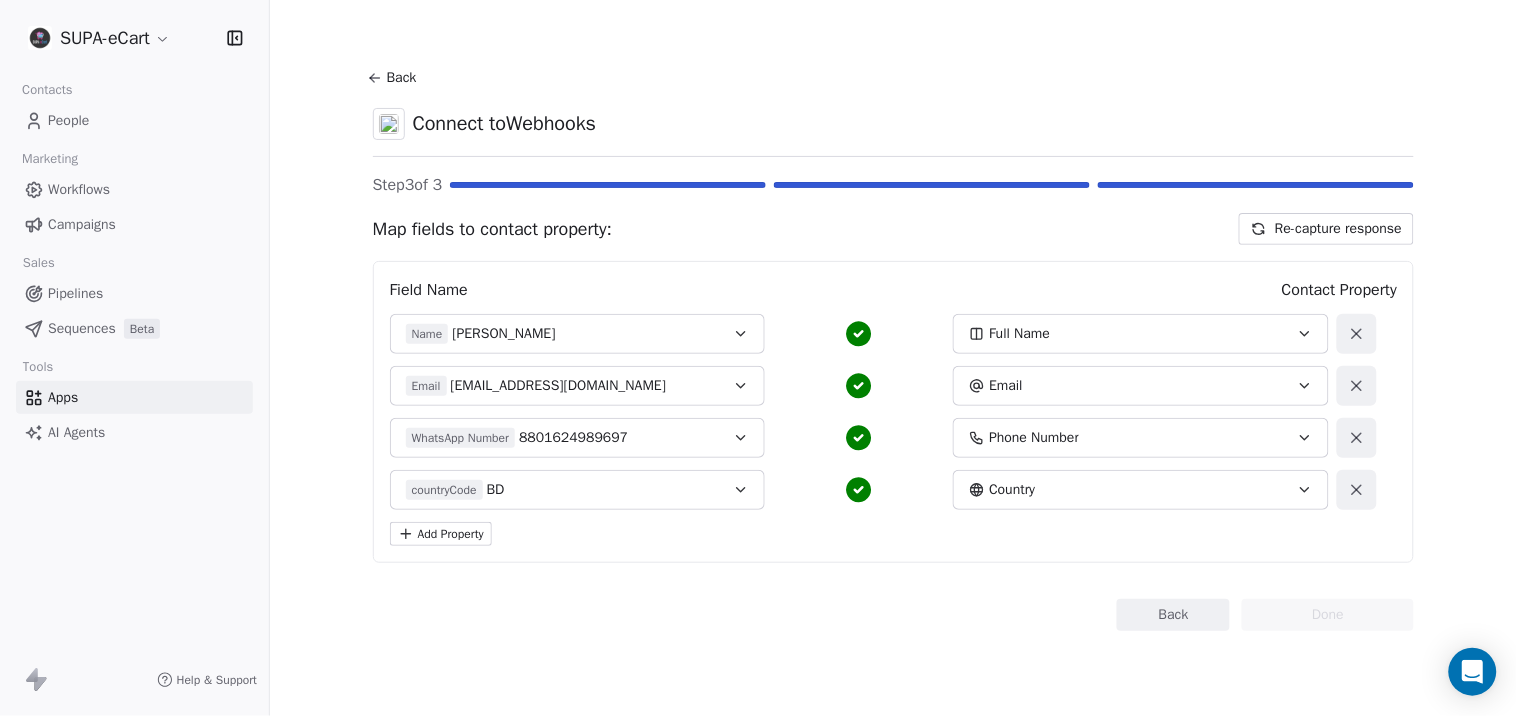 click on "Re-capture response" at bounding box center [1326, 229] 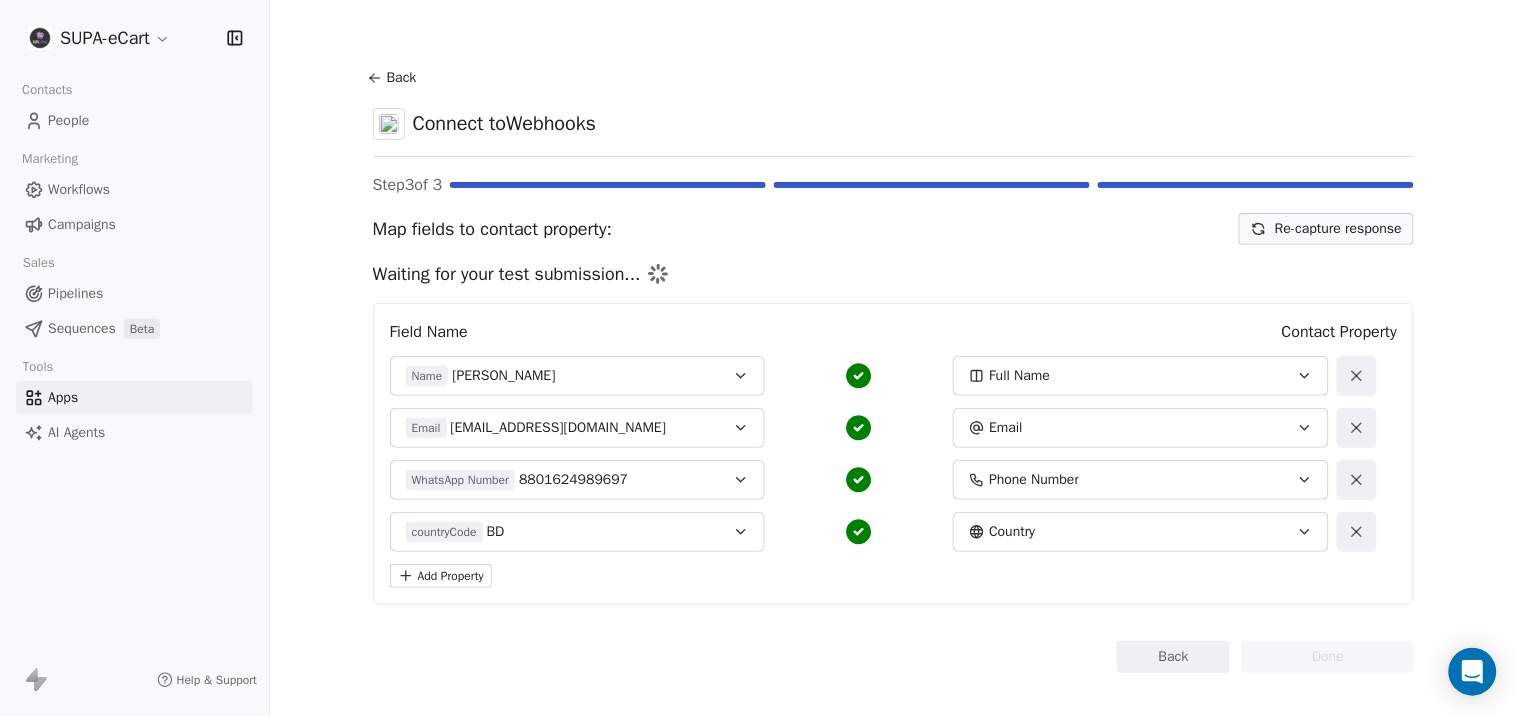 click on "Waiting for your test submission..." at bounding box center [507, 274] 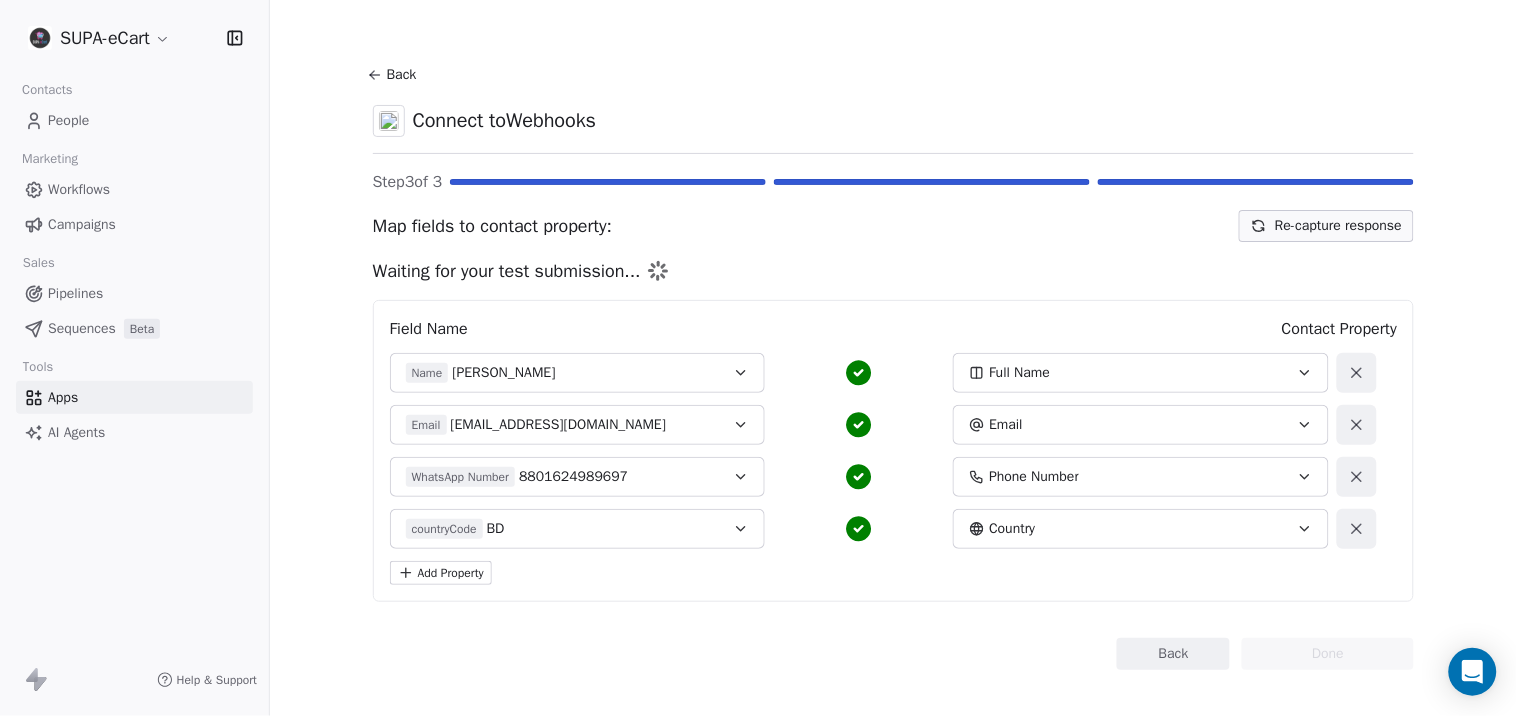 scroll, scrollTop: 0, scrollLeft: 0, axis: both 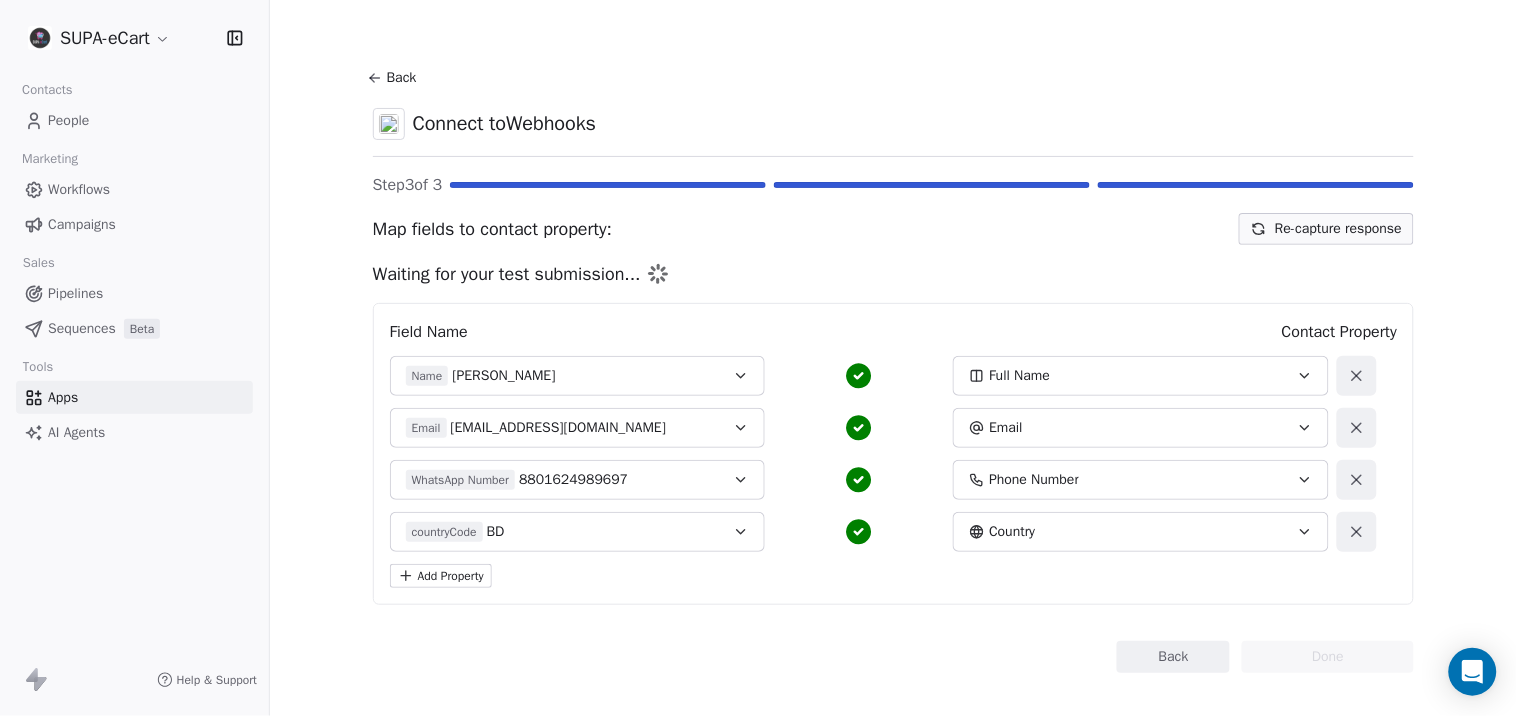 click 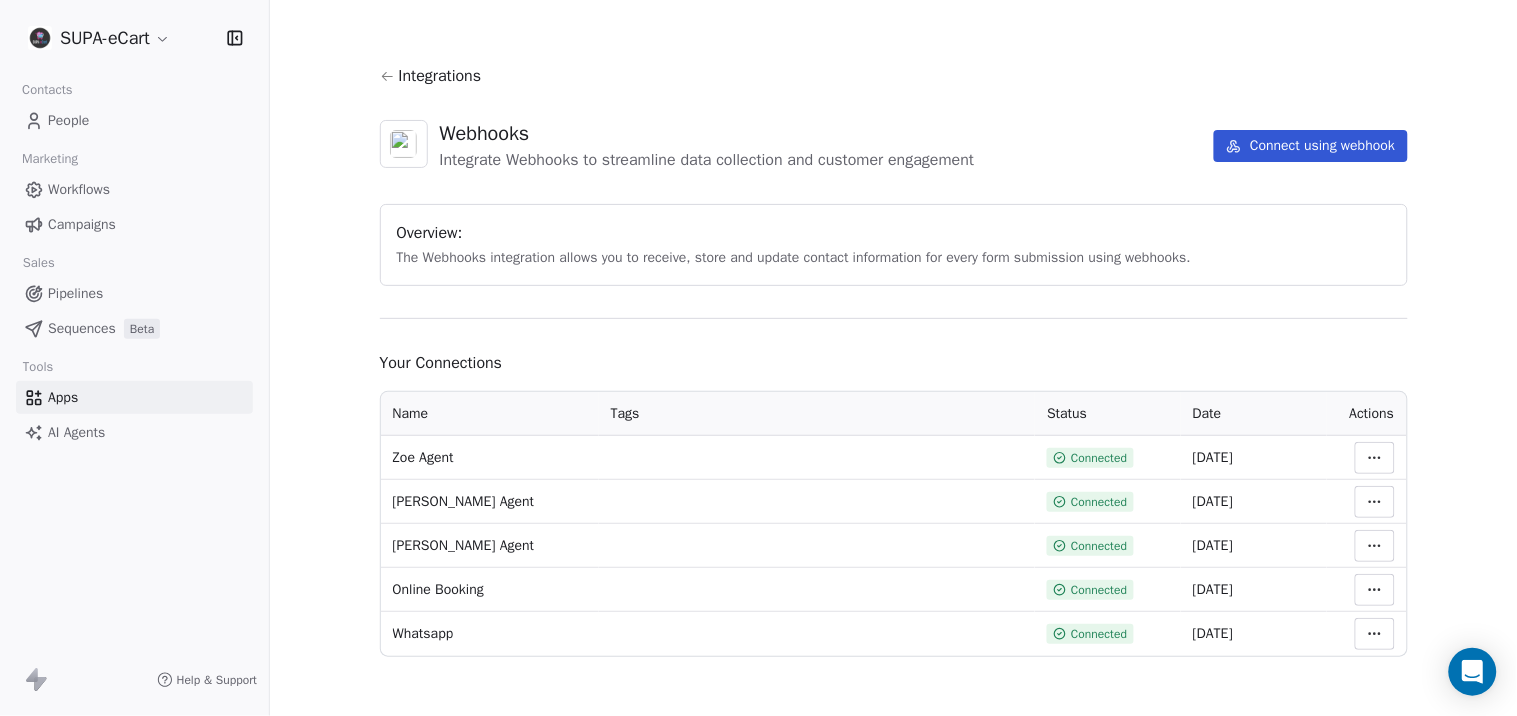 click on "Integrations Webhooks Integrate Webhooks to streamline data collection and customer engagement Connect using webhook Overview: The Webhooks integration allows you to receive, store and update contact information for every form submission using webhooks. Your Connections Name Tags Status Date Actions Zoe Agent Connected [DATE] [PERSON_NAME] Agent Connected [DATE]  [PERSON_NAME] Agent Connected [DATE] Online Booking Connected [DATE] Whatsapp Connected [DATE]" at bounding box center (893, 358) 